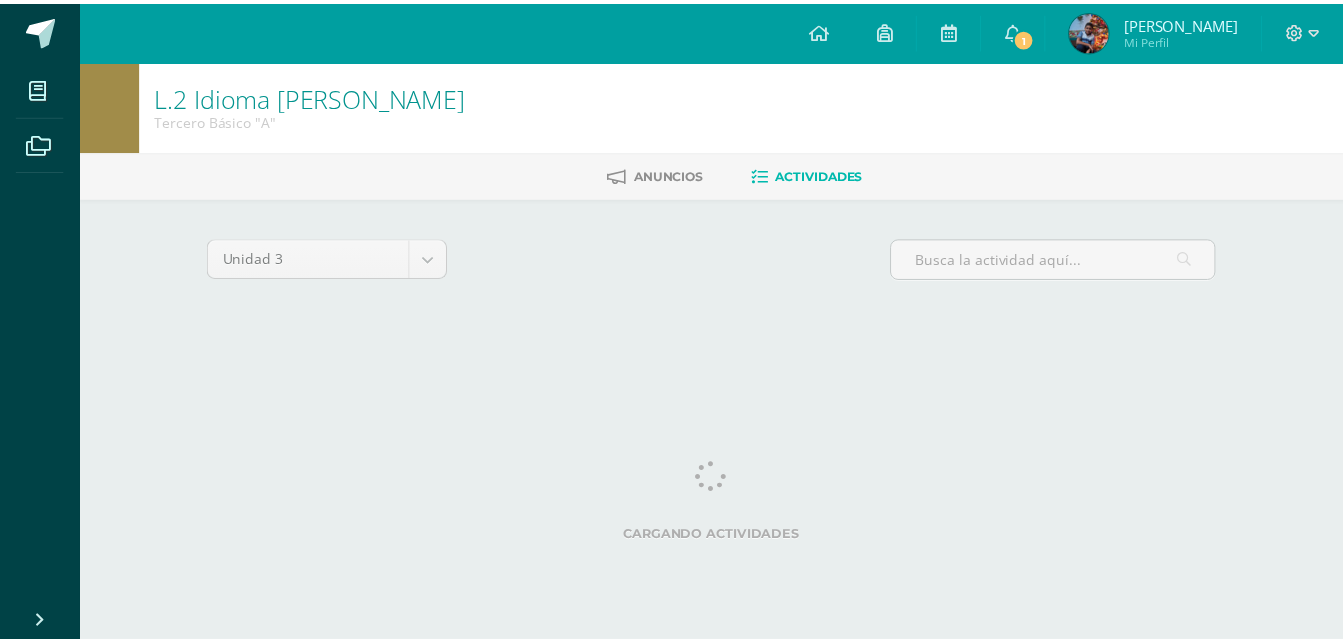 scroll, scrollTop: 0, scrollLeft: 0, axis: both 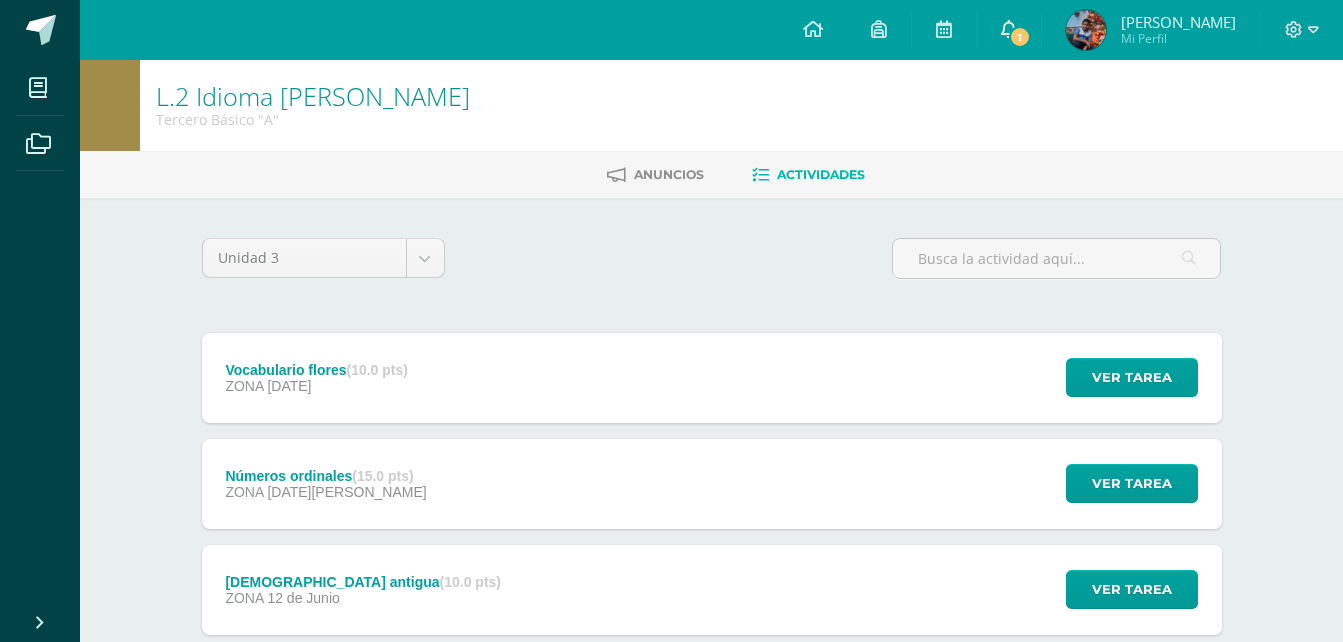 click on "1" at bounding box center [1009, 30] 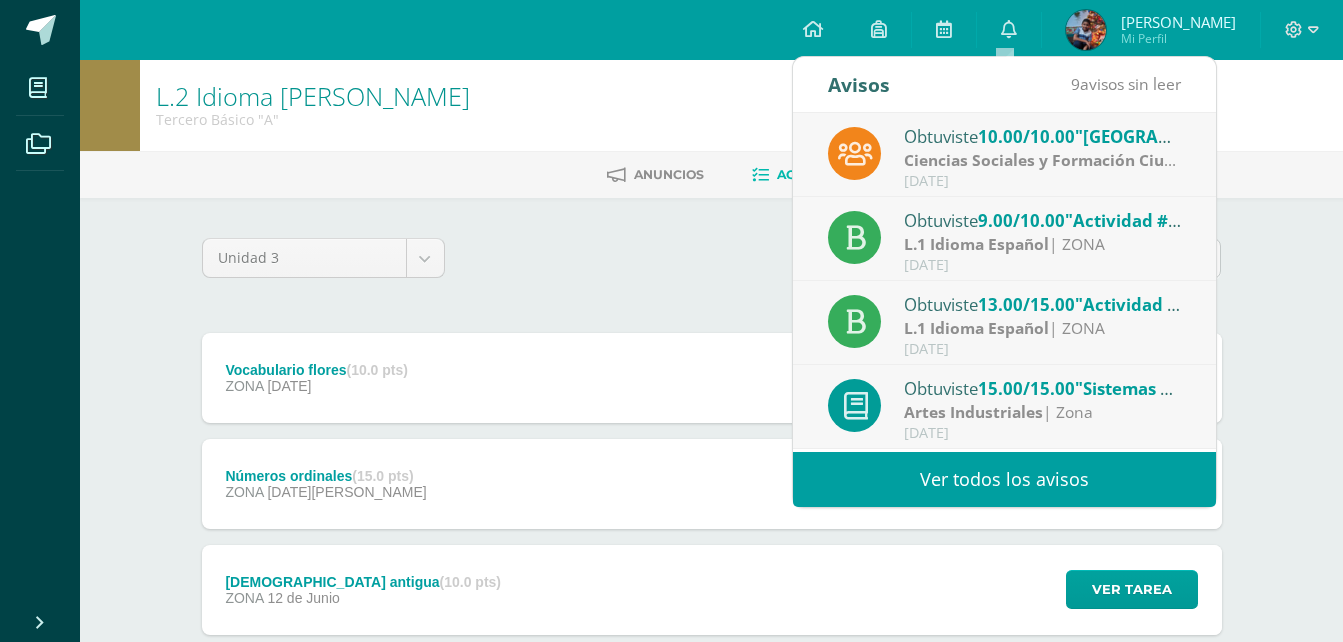 click on "Obtuviste
10.00/10.00  "[GEOGRAPHIC_DATA]"
en
Ciencias Sociales y Formación Ciudadana Ciencias Sociales y Formación Ciudadana
| Zona
[DATE]" at bounding box center (1004, 155) 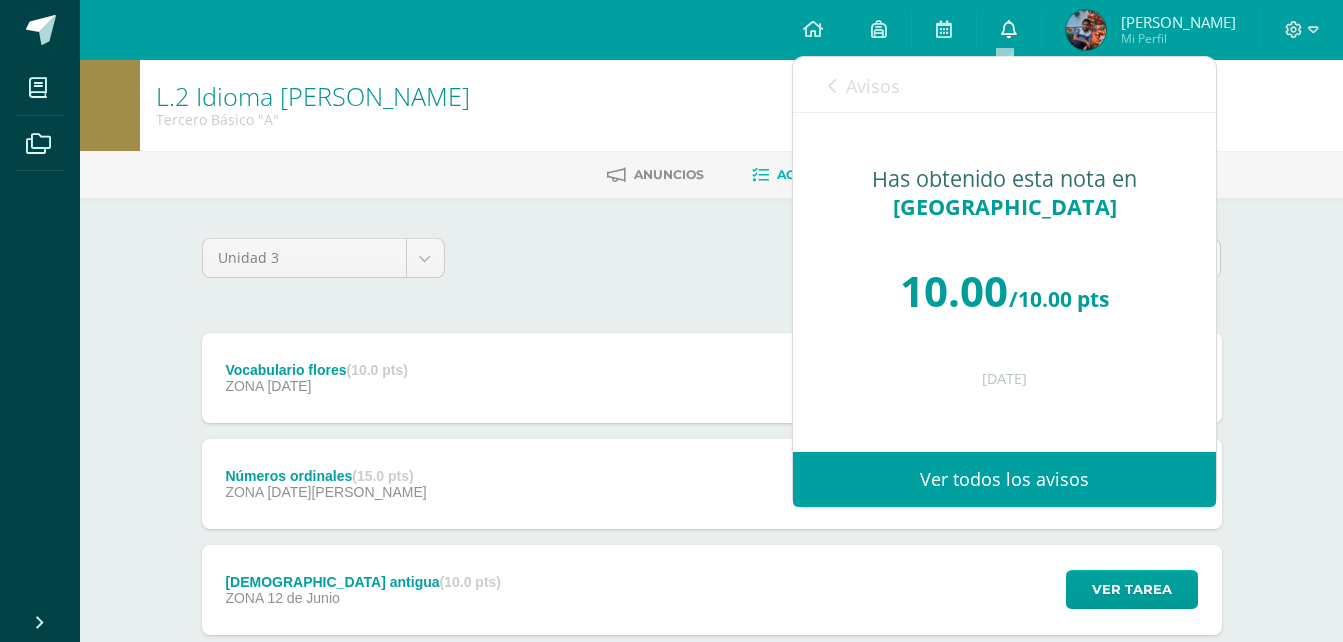 click at bounding box center [1009, 29] 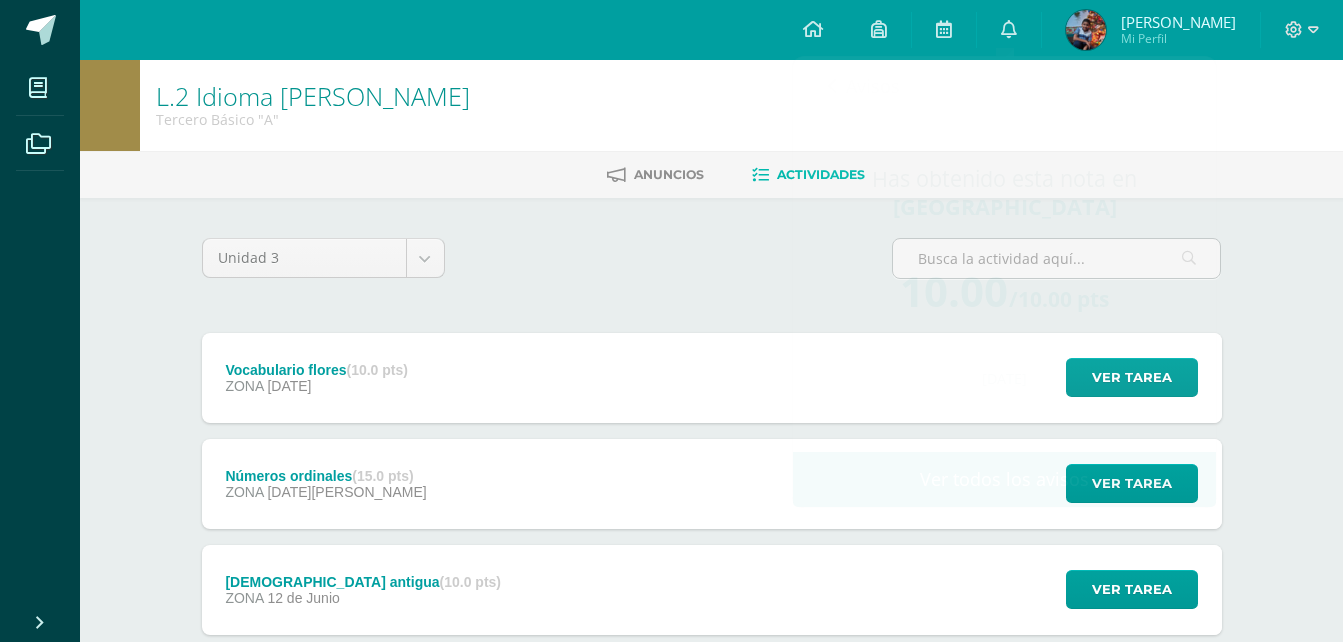 click at bounding box center [1086, 30] 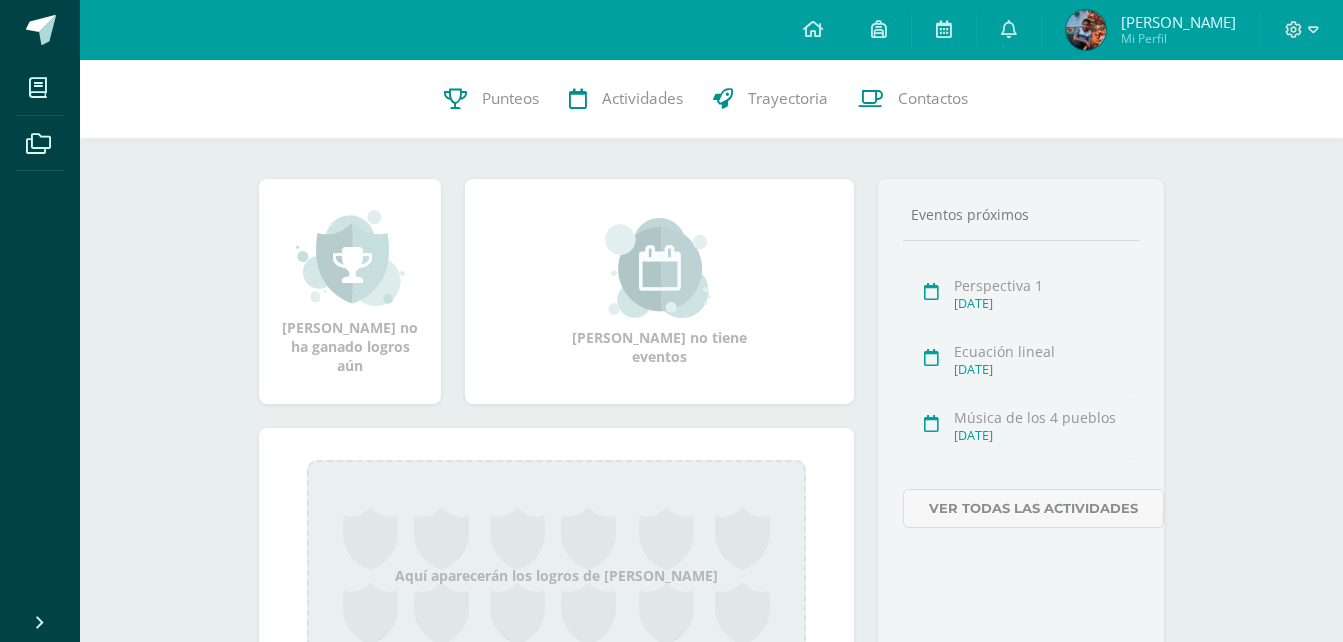 scroll, scrollTop: 200, scrollLeft: 0, axis: vertical 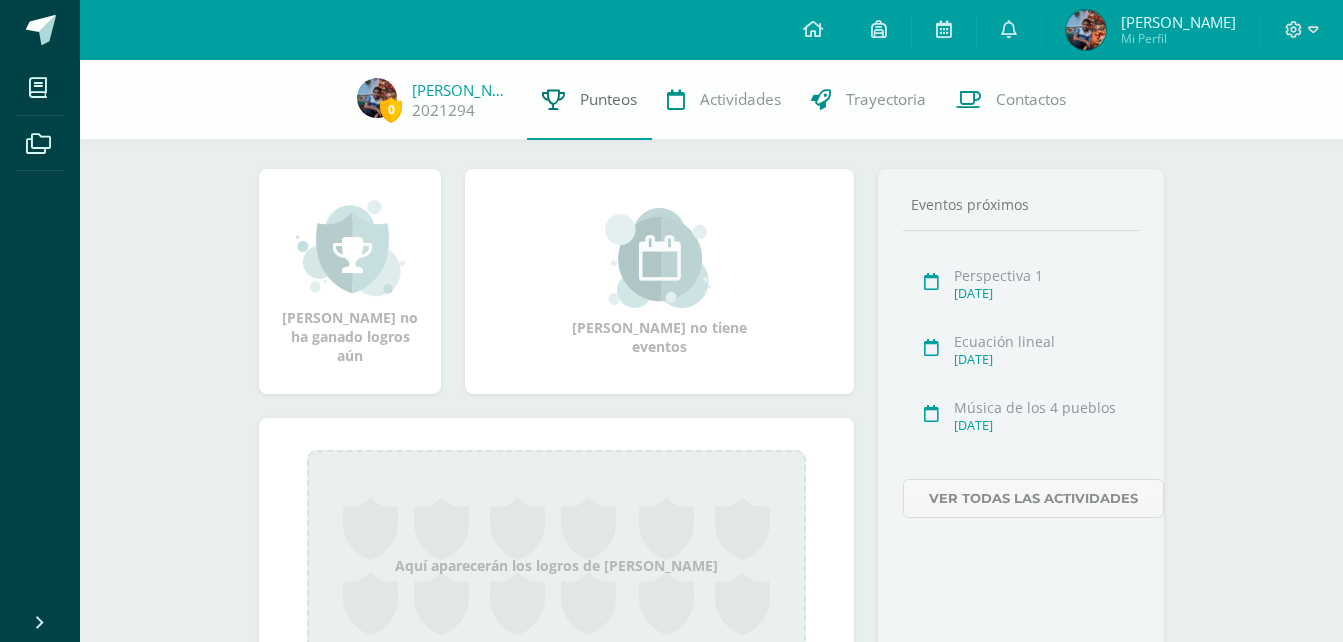 click on "Punteos" at bounding box center (589, 100) 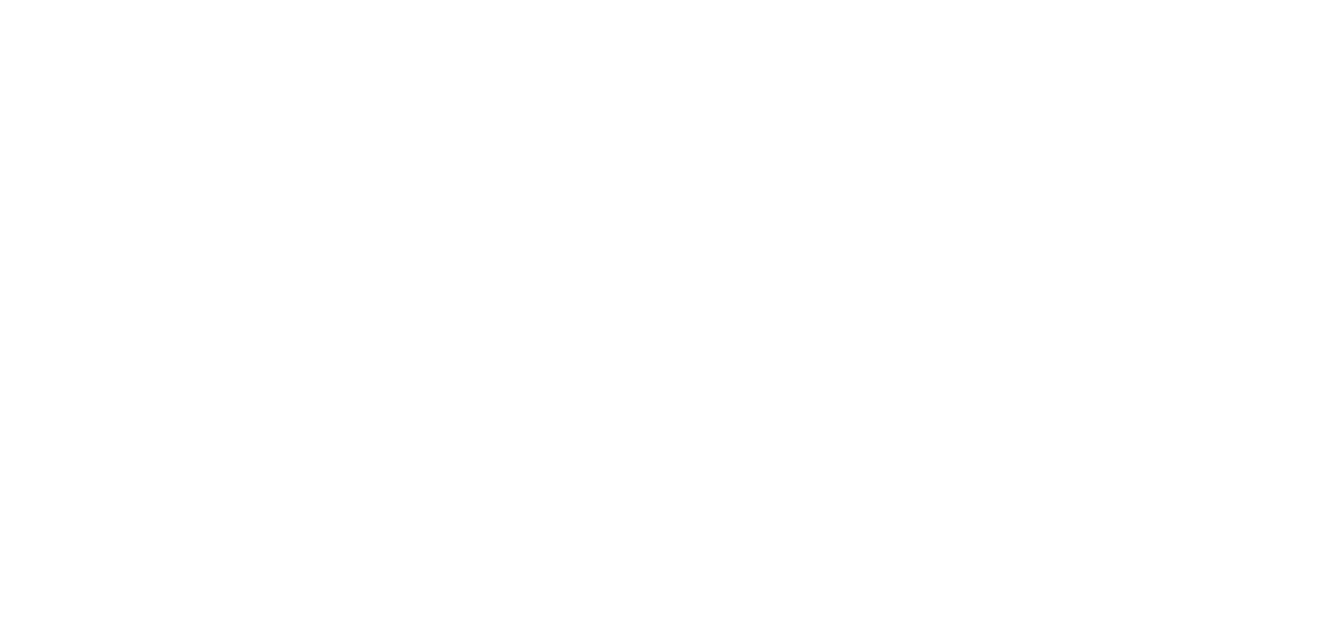 scroll, scrollTop: 0, scrollLeft: 0, axis: both 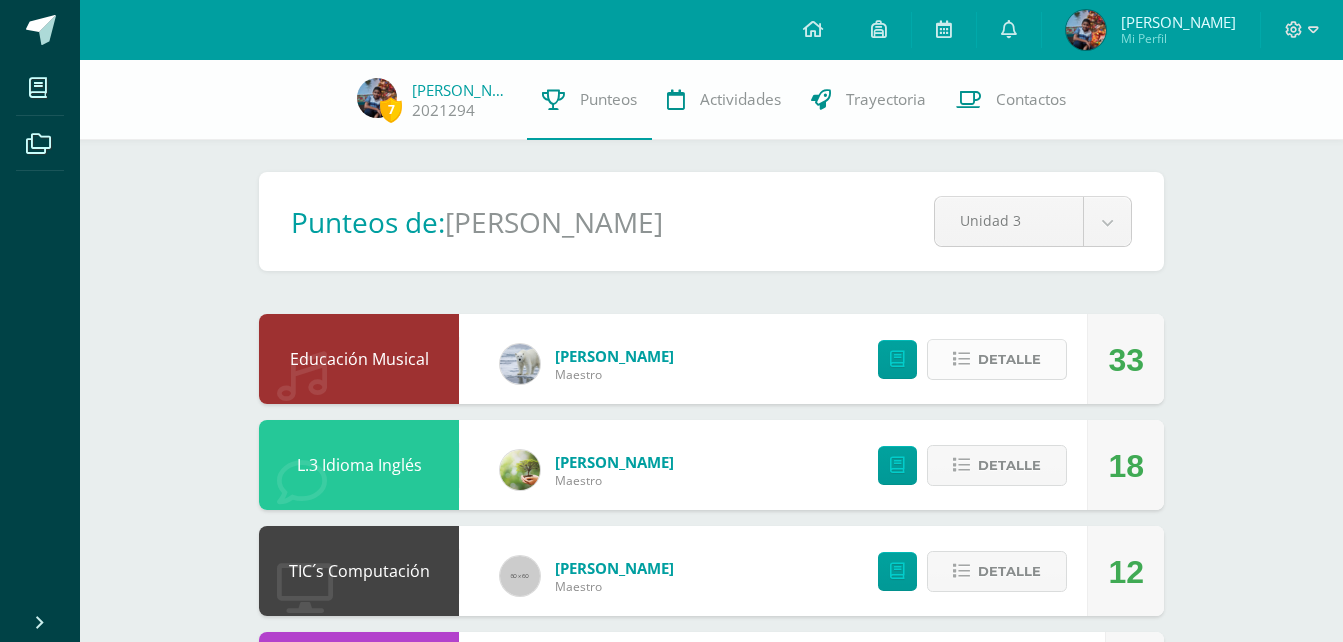 click on "Detalle" at bounding box center (997, 359) 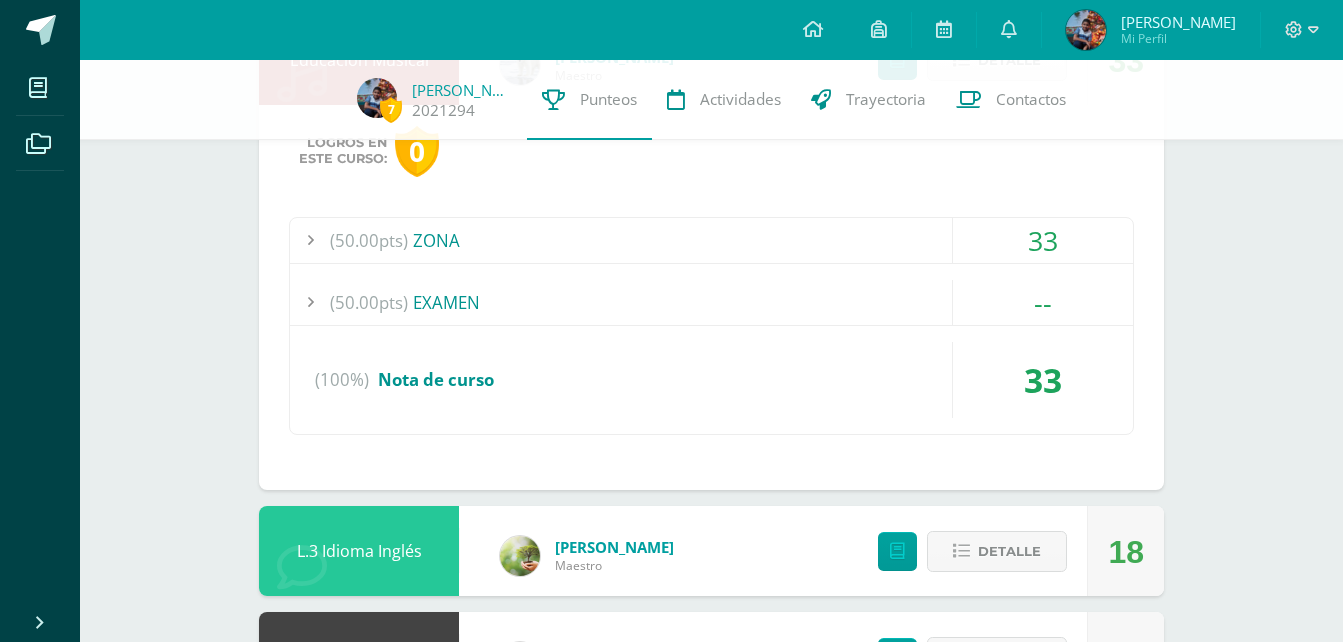 scroll, scrollTop: 300, scrollLeft: 0, axis: vertical 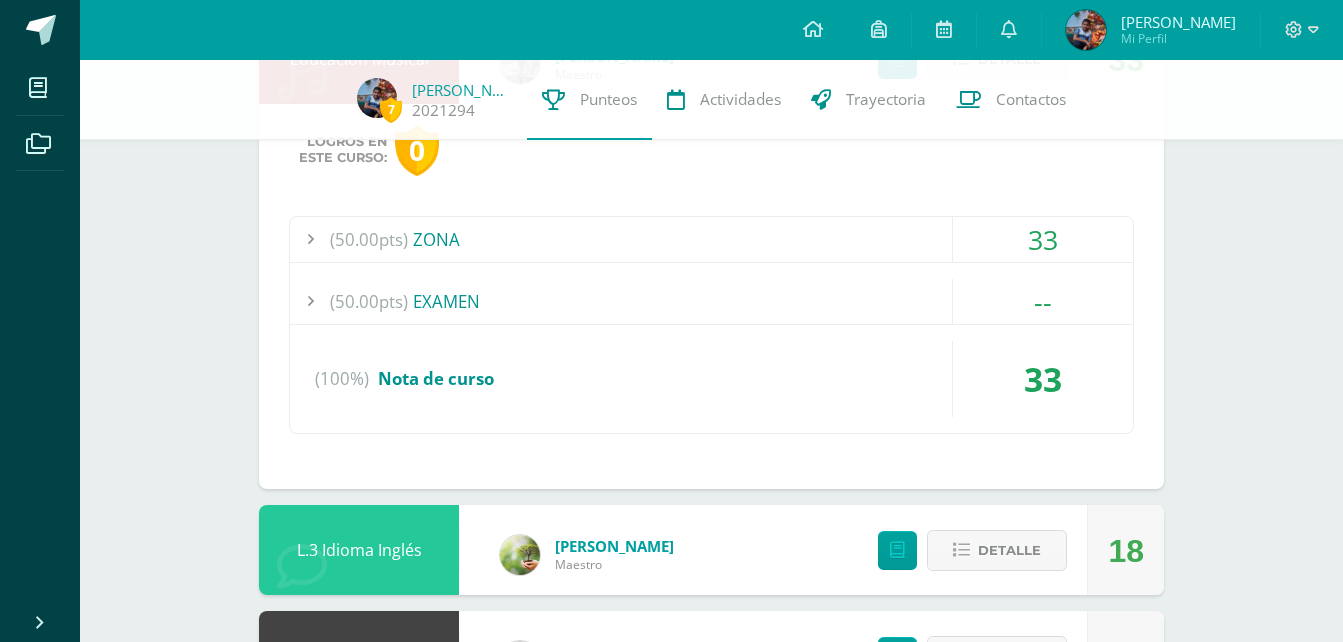 click on "(50.00pts)
ZONA" at bounding box center (711, 239) 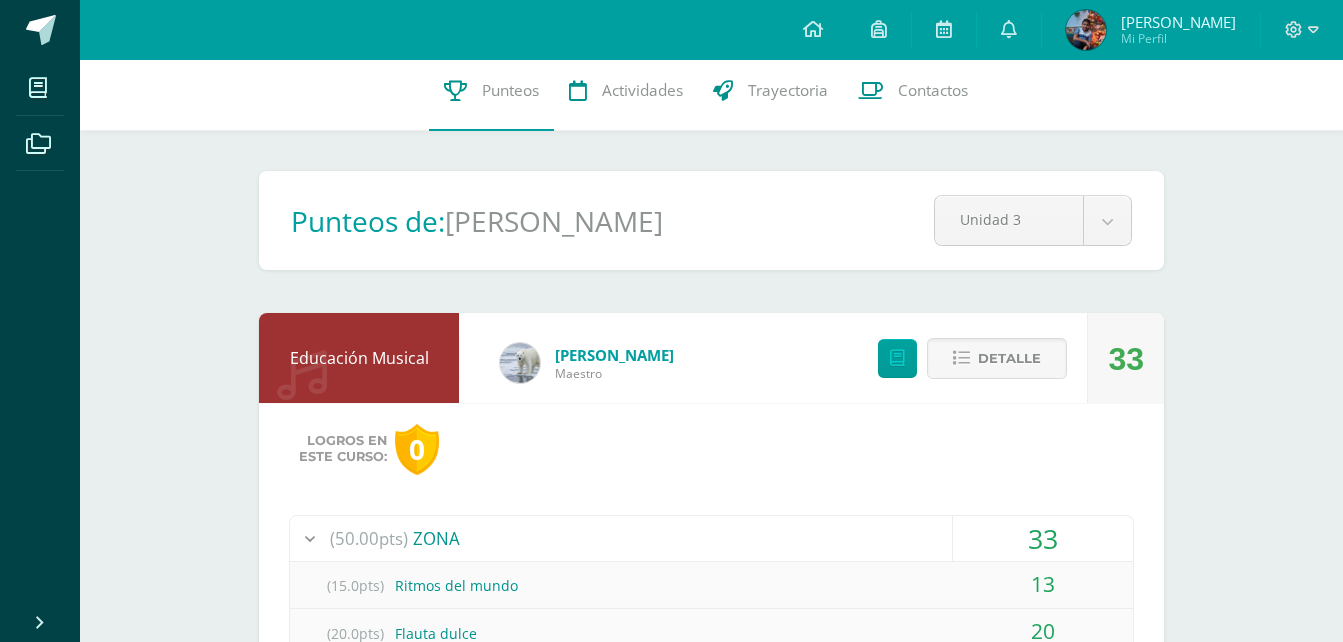 scroll, scrollTop: 0, scrollLeft: 0, axis: both 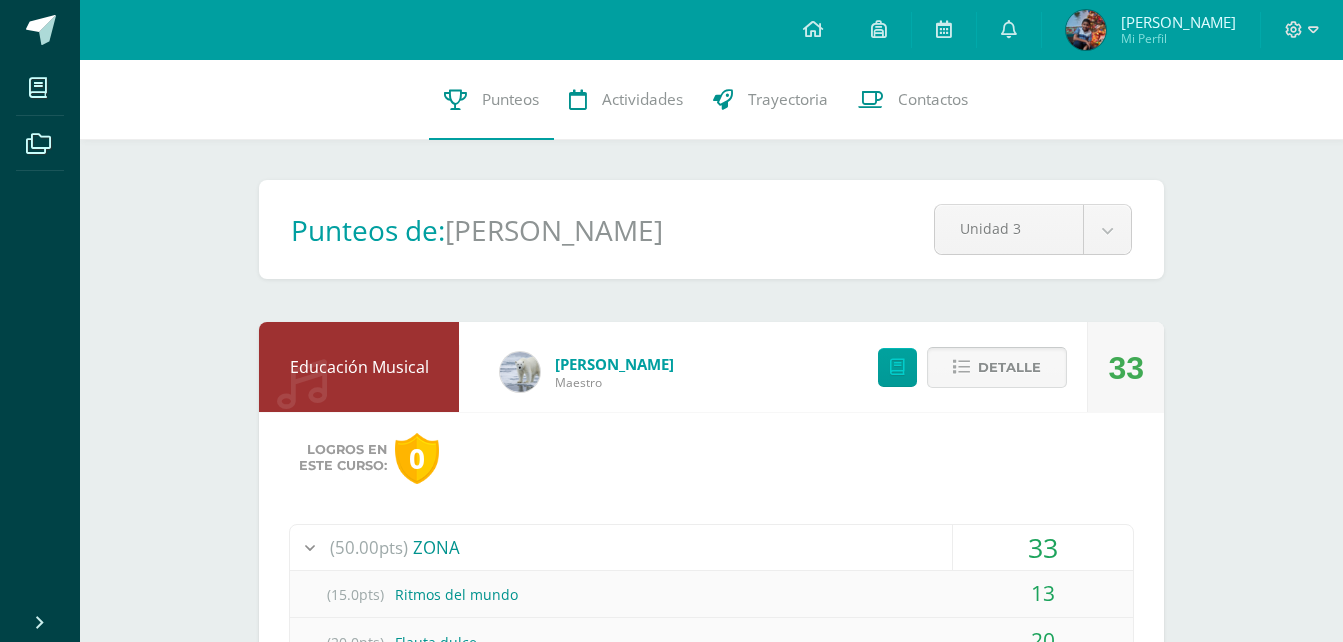 click on "Detalle" at bounding box center (1009, 367) 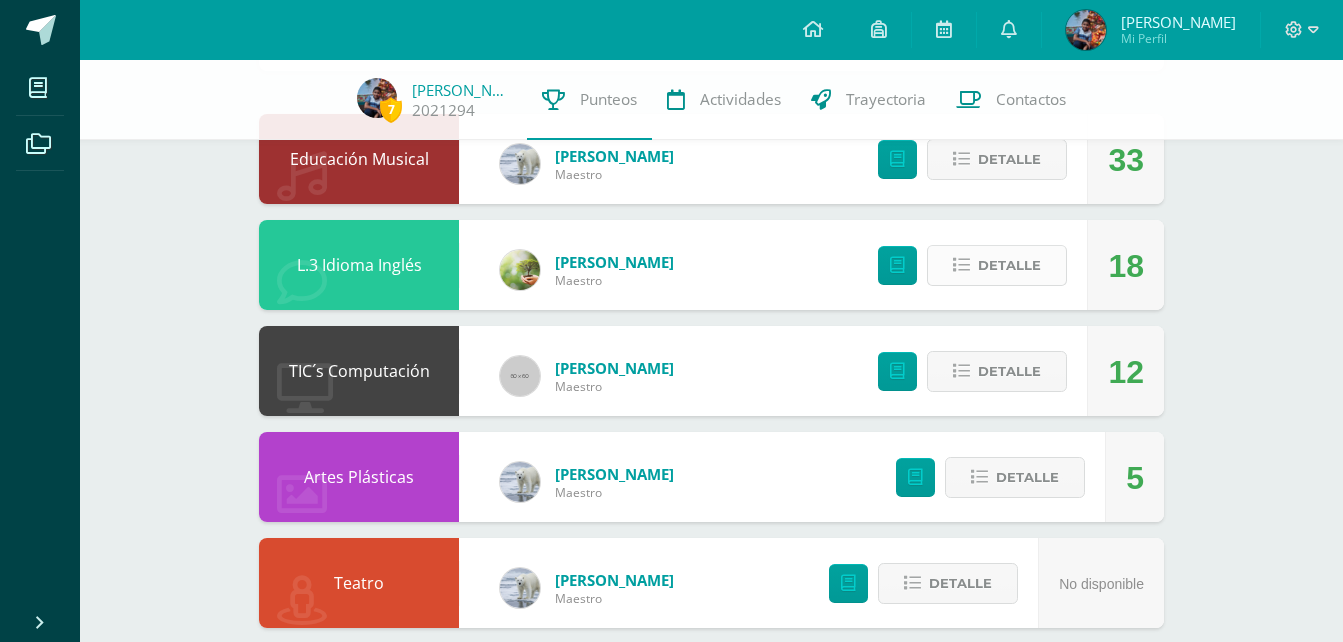 click on "Detalle" at bounding box center [1009, 265] 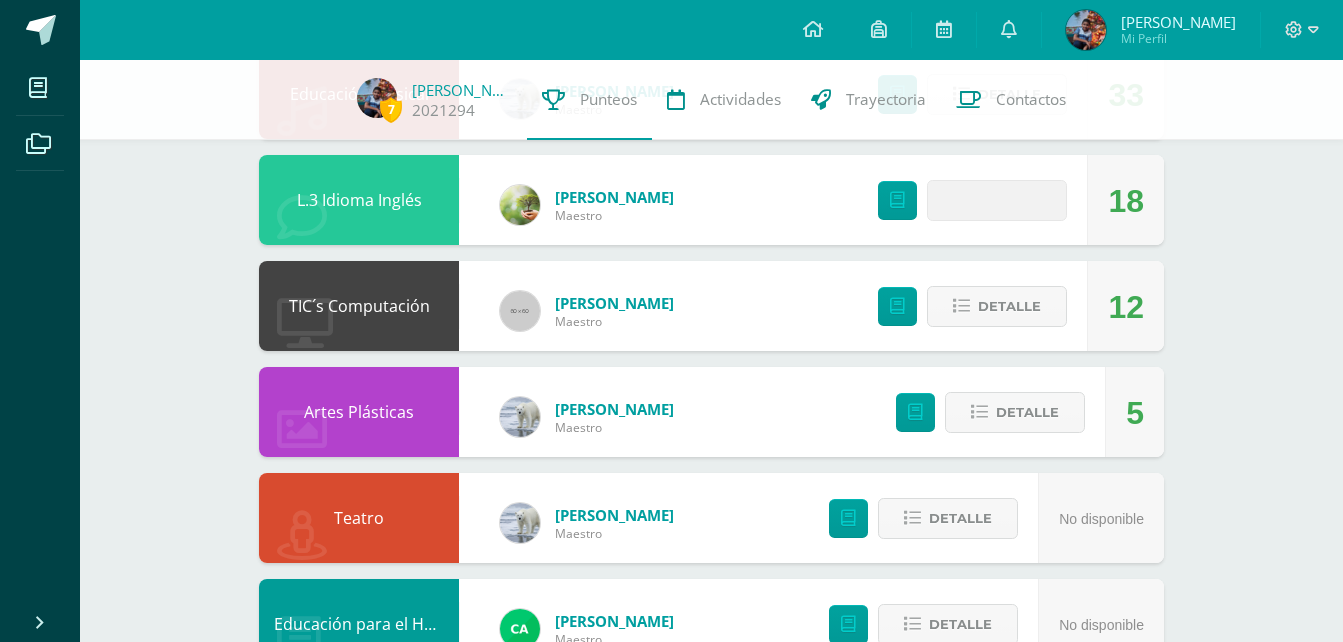 scroll, scrollTop: 300, scrollLeft: 0, axis: vertical 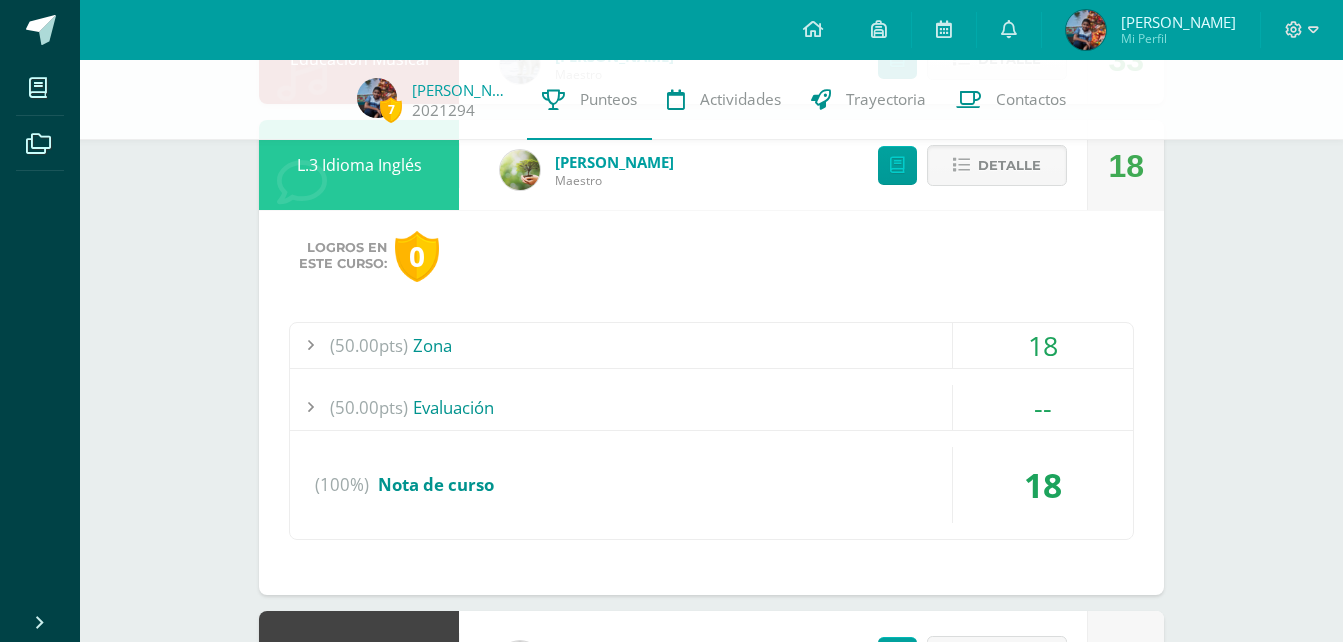 click on "(50.00pts)
Zona" at bounding box center (711, 345) 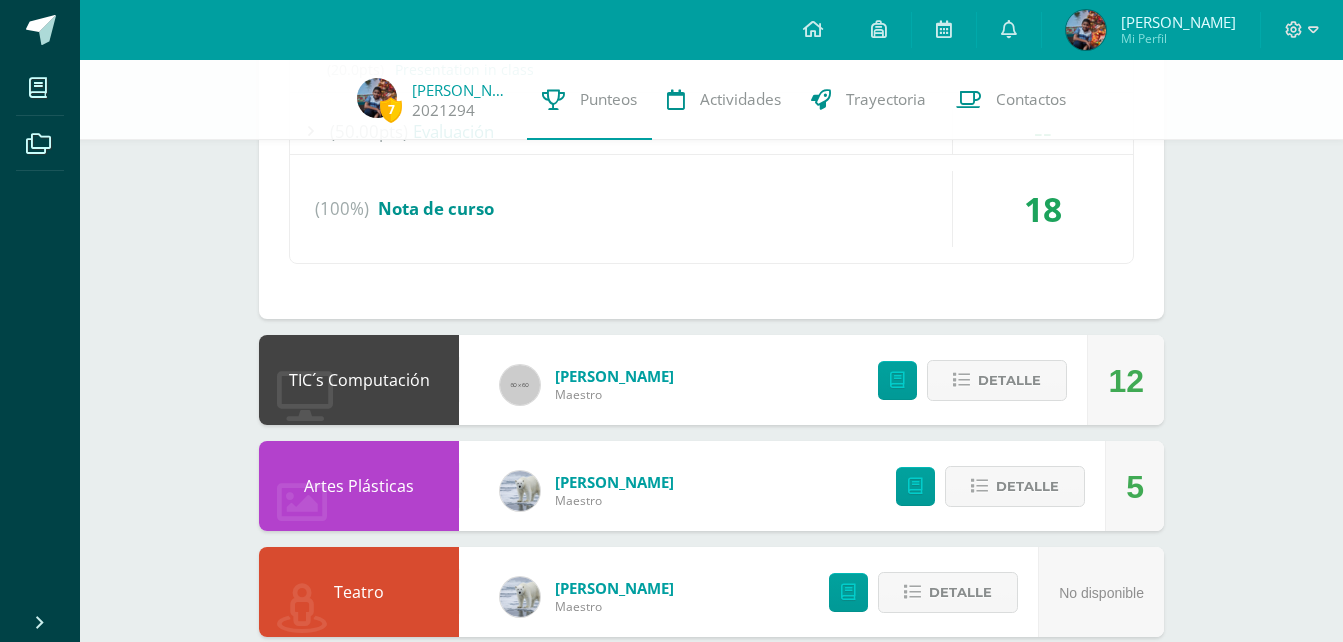 scroll, scrollTop: 800, scrollLeft: 0, axis: vertical 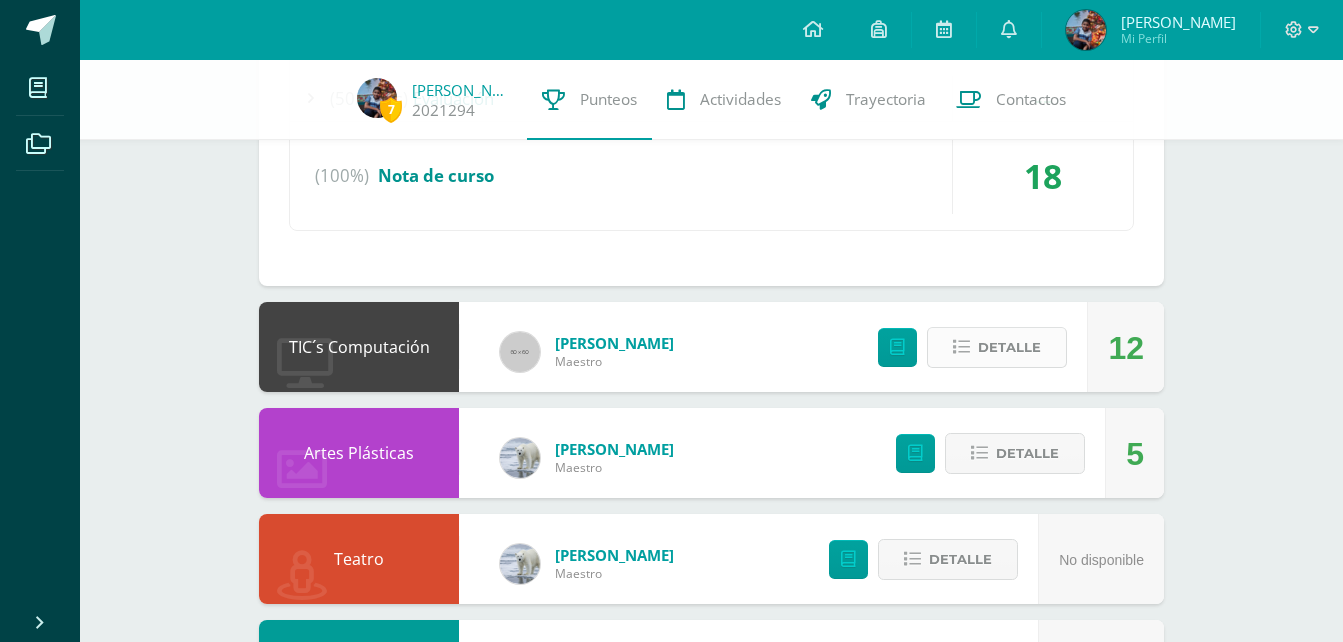 click on "Detalle" at bounding box center (997, 347) 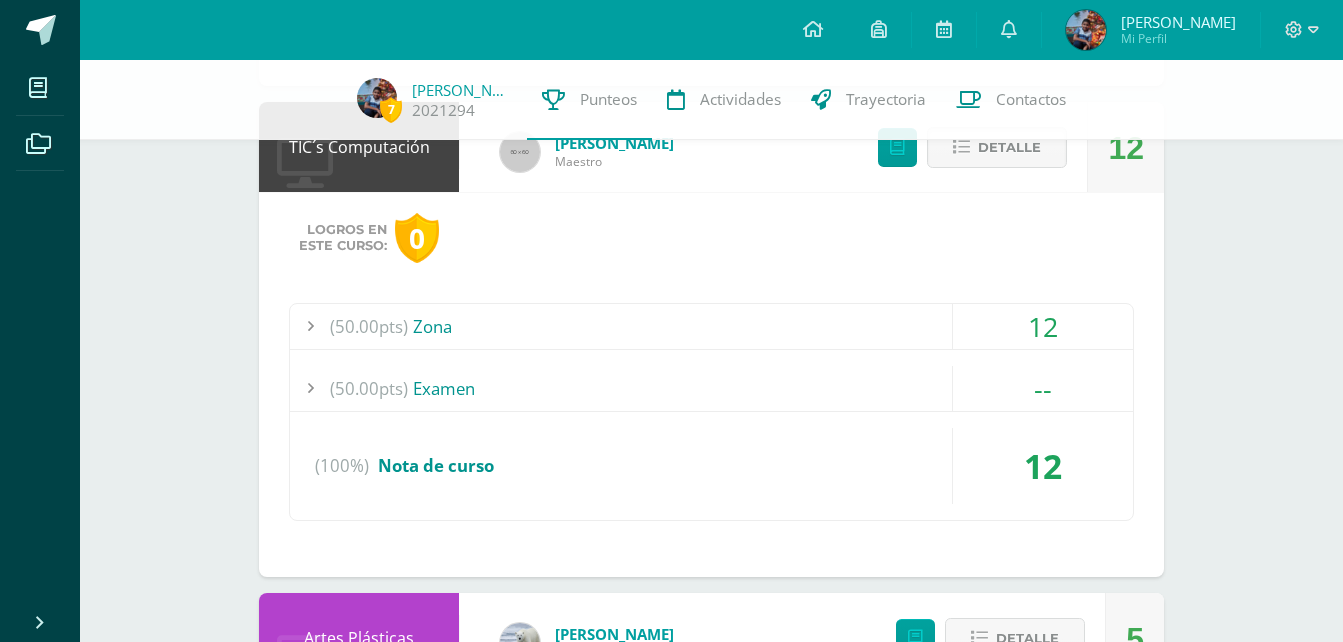 click on "(50.00pts)
Zona" at bounding box center (711, 326) 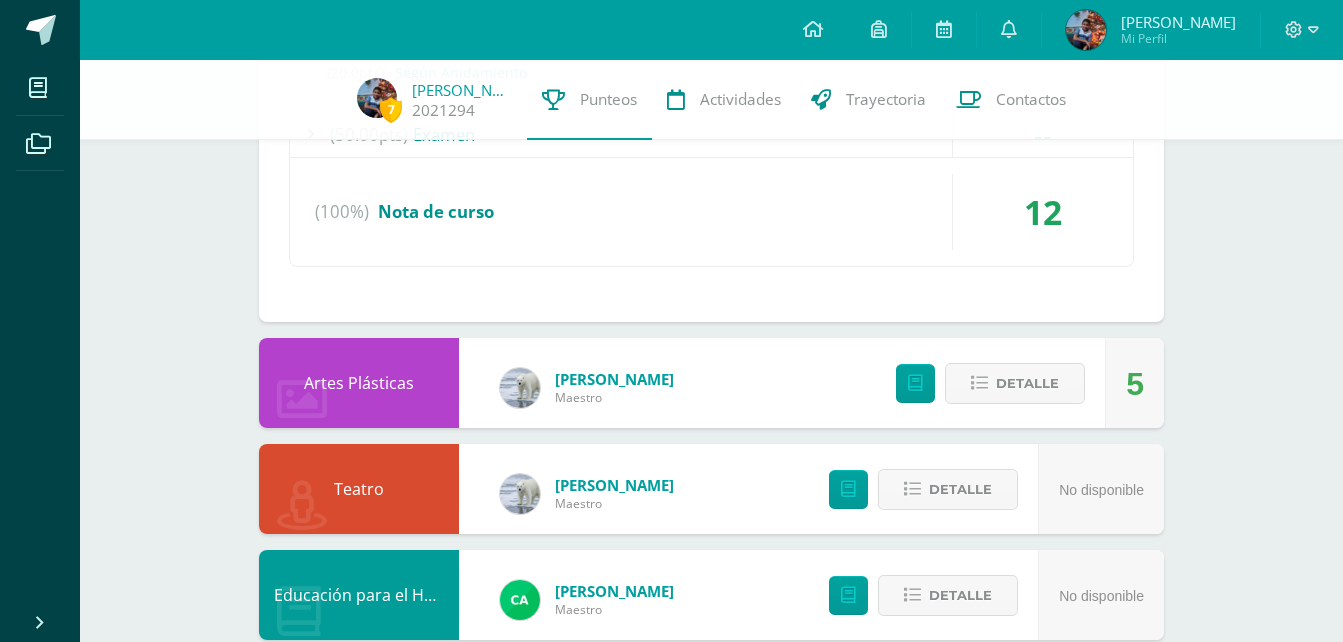 scroll, scrollTop: 1209, scrollLeft: 0, axis: vertical 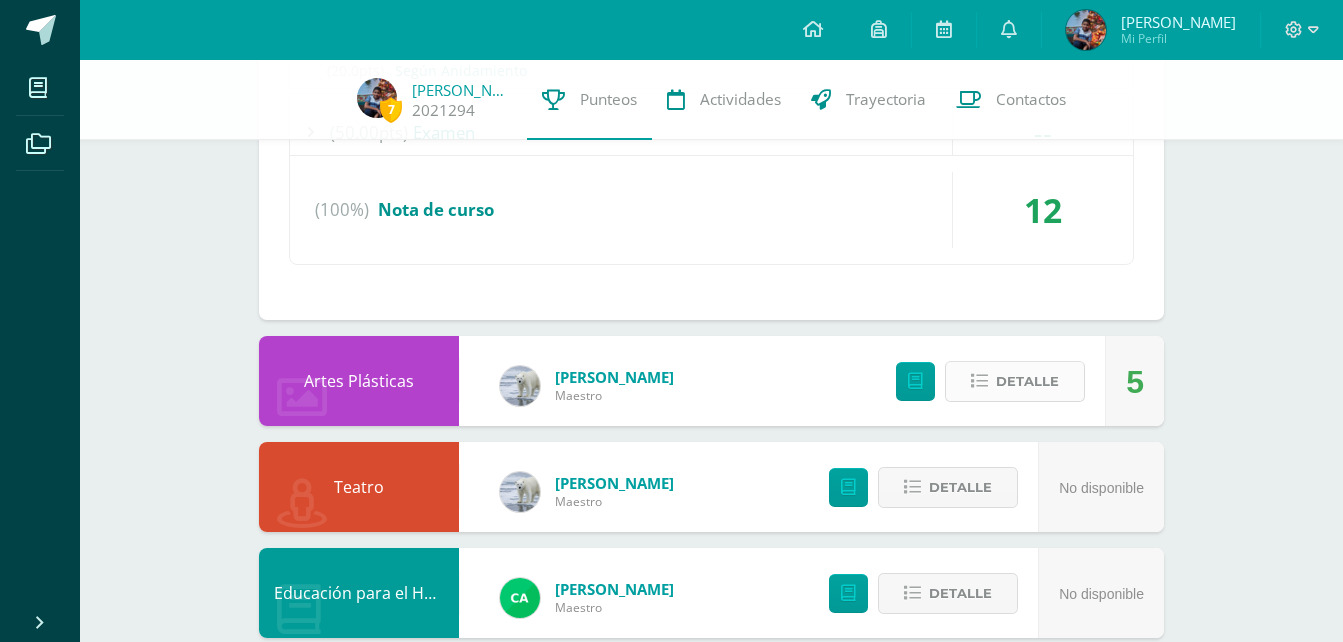 click on "Detalle" at bounding box center [1015, 381] 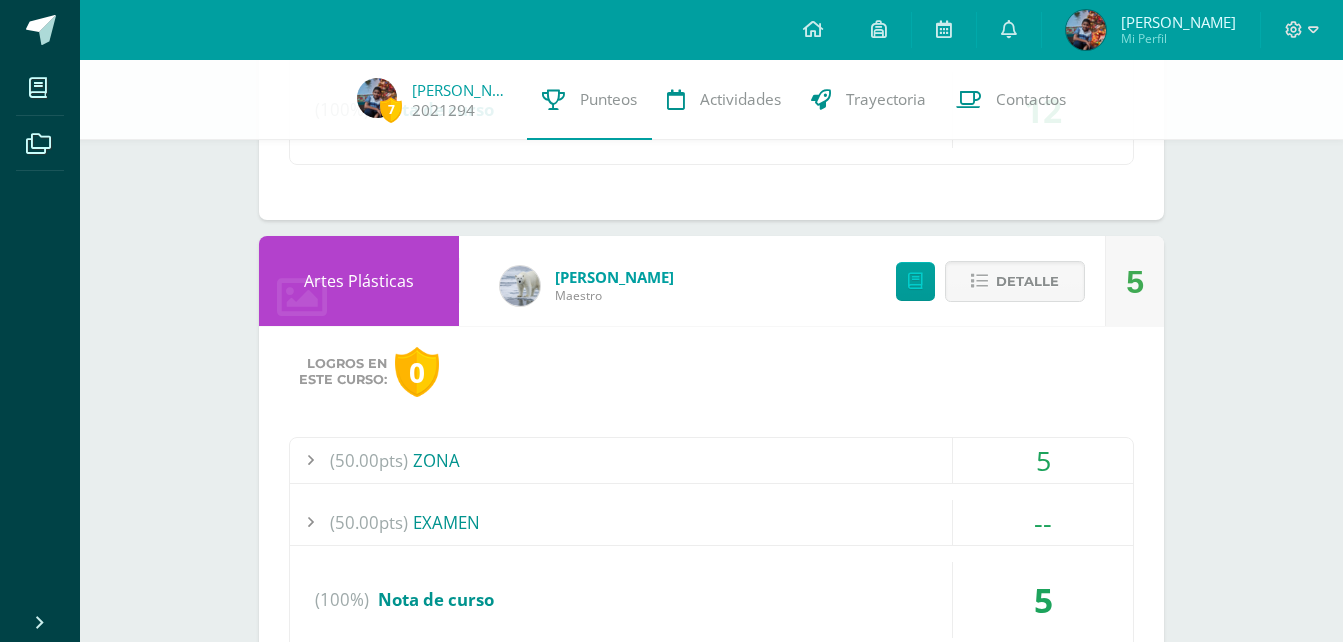 click on "(50.00pts)
ZONA
5" at bounding box center [711, 461] 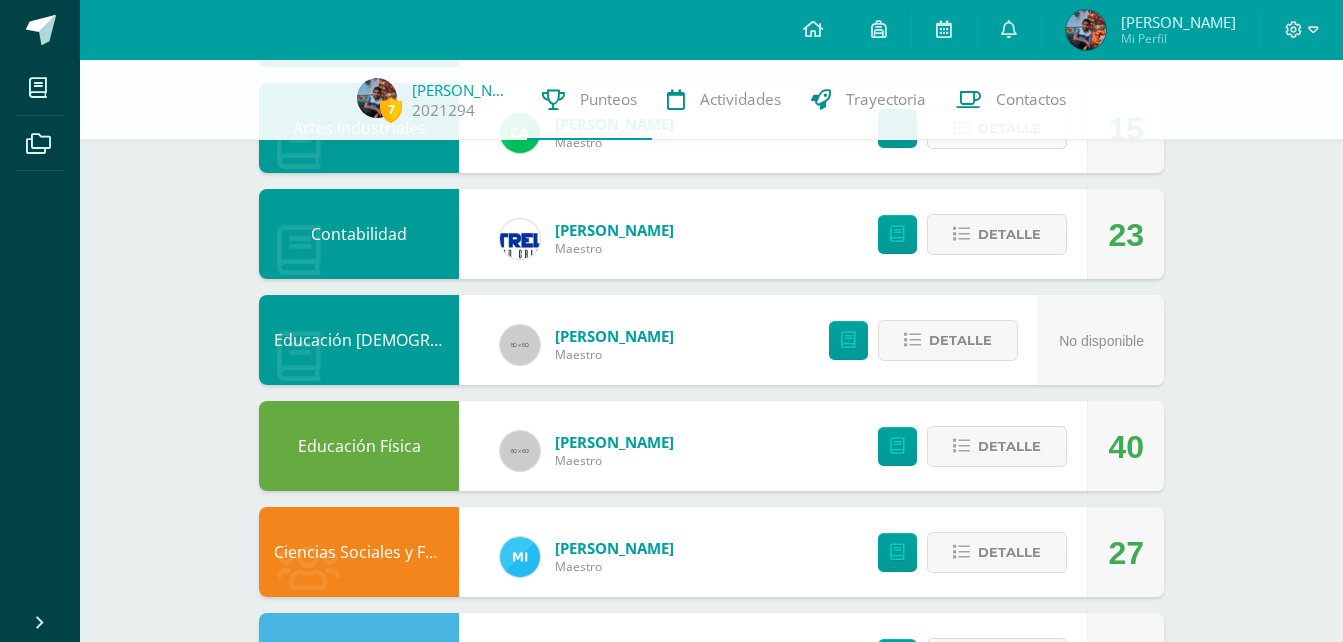 scroll, scrollTop: 2065, scrollLeft: 0, axis: vertical 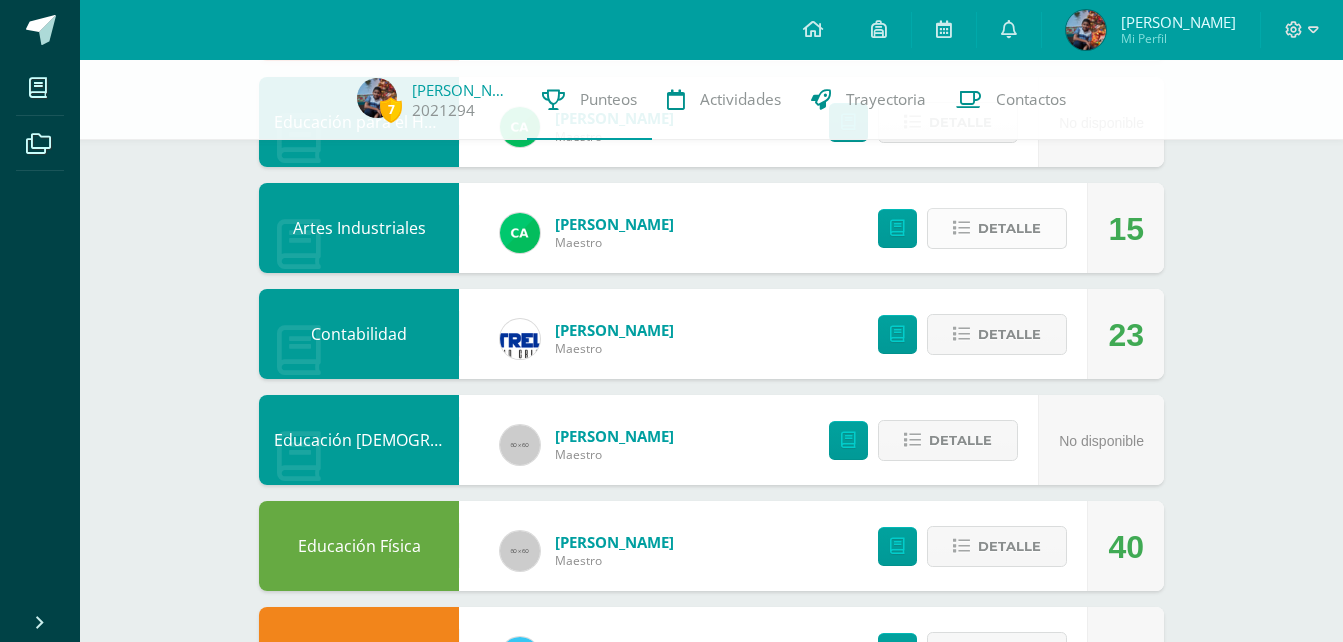 click on "Detalle" at bounding box center (997, 228) 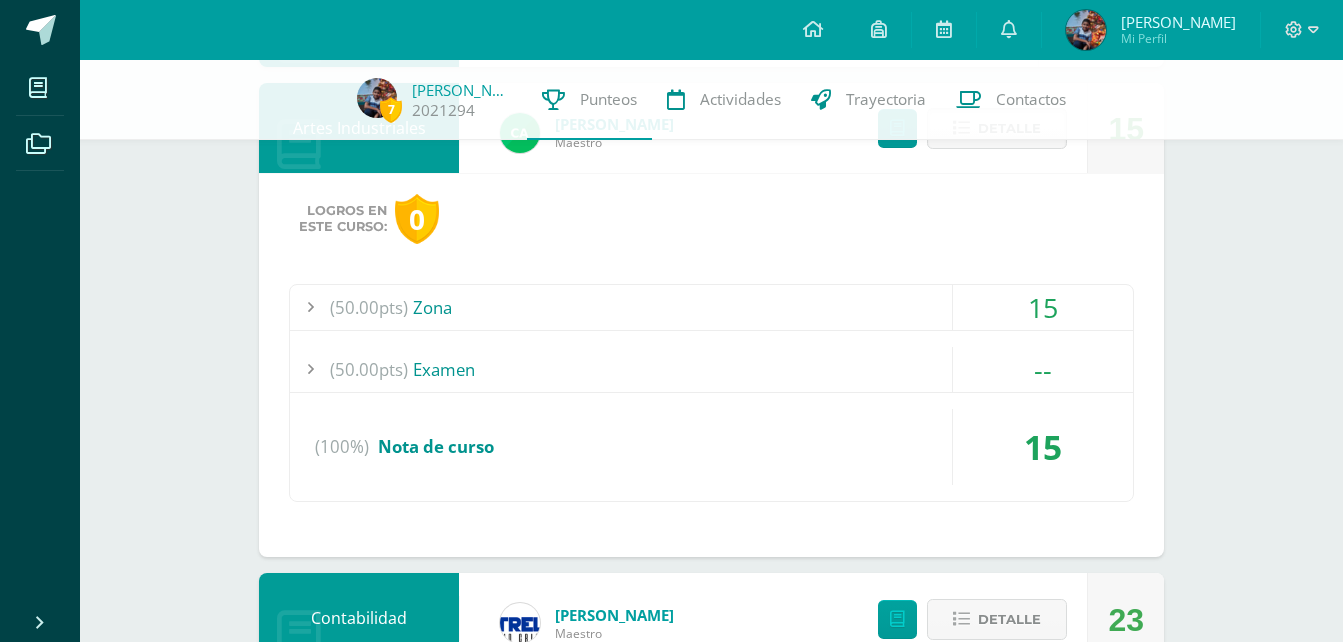click on "(50.00pts)
Zona" at bounding box center (711, 307) 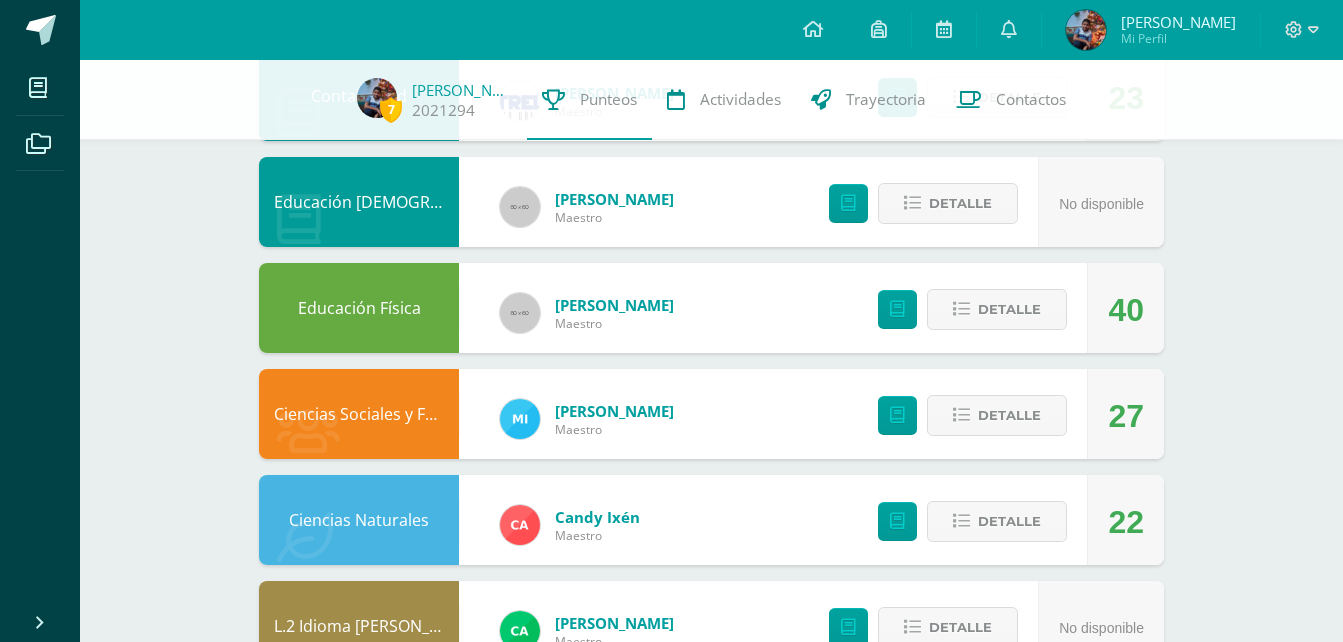 scroll, scrollTop: 2722, scrollLeft: 0, axis: vertical 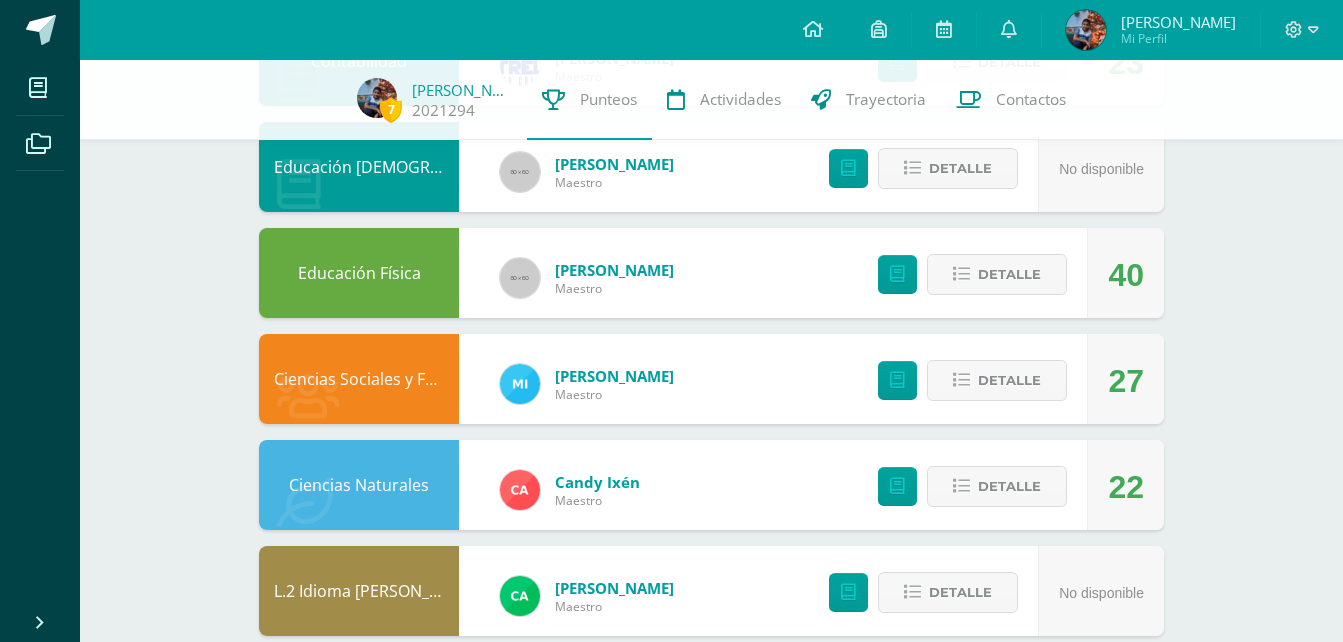 click on "Detalle" at bounding box center (967, 273) 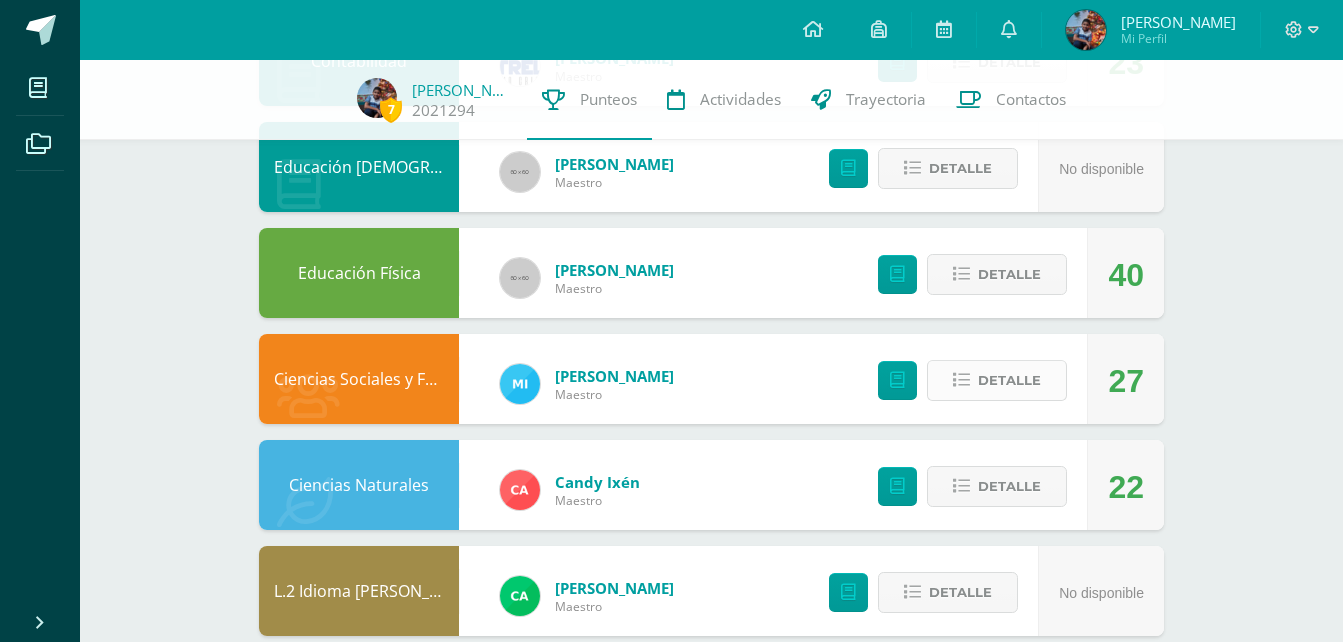 click at bounding box center [961, 380] 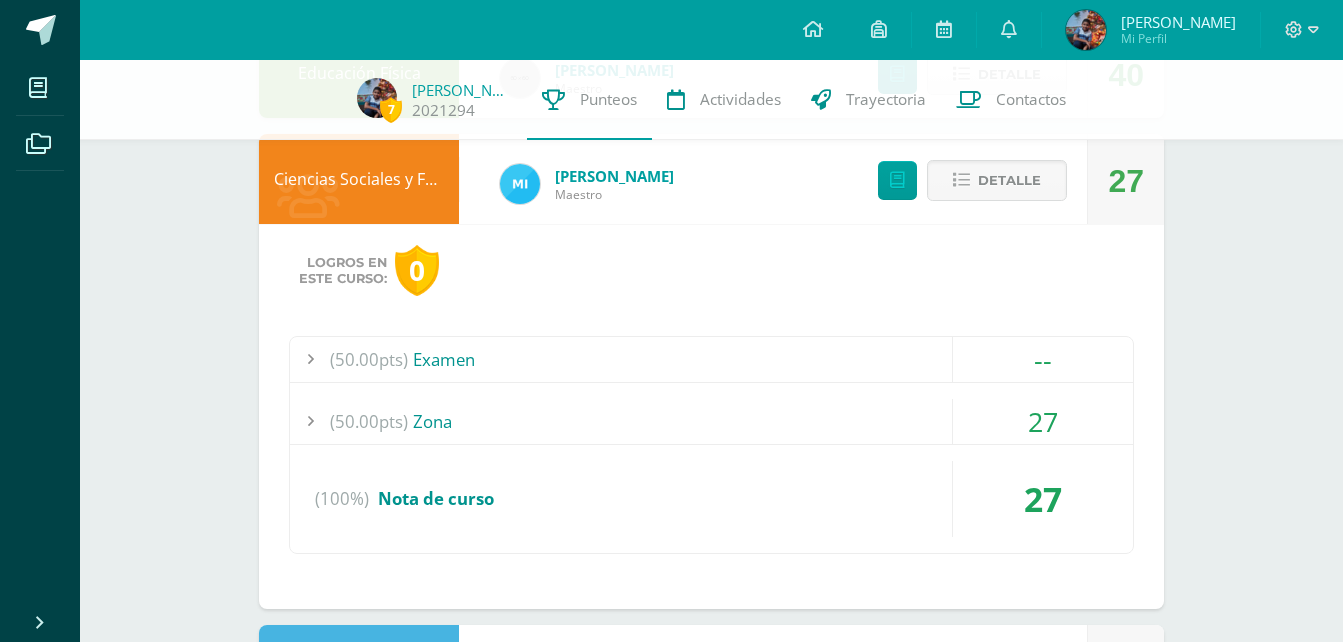 click on "(50.00pts)
Examen" at bounding box center [711, 359] 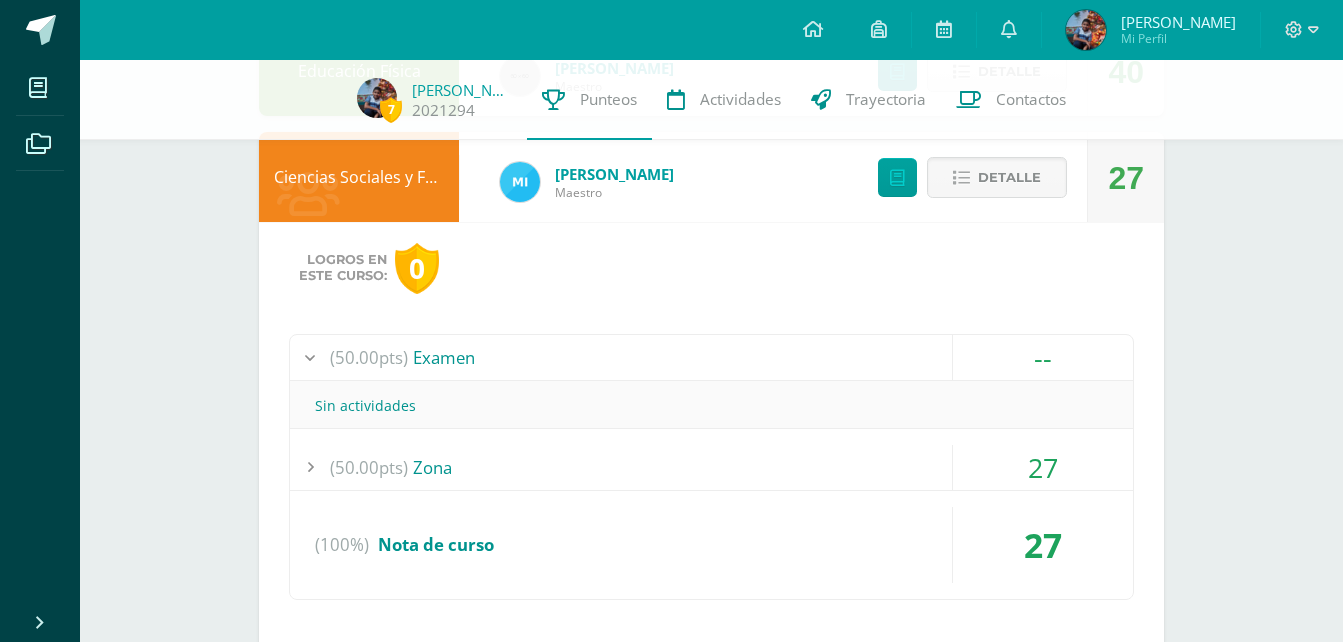scroll, scrollTop: 2779, scrollLeft: 0, axis: vertical 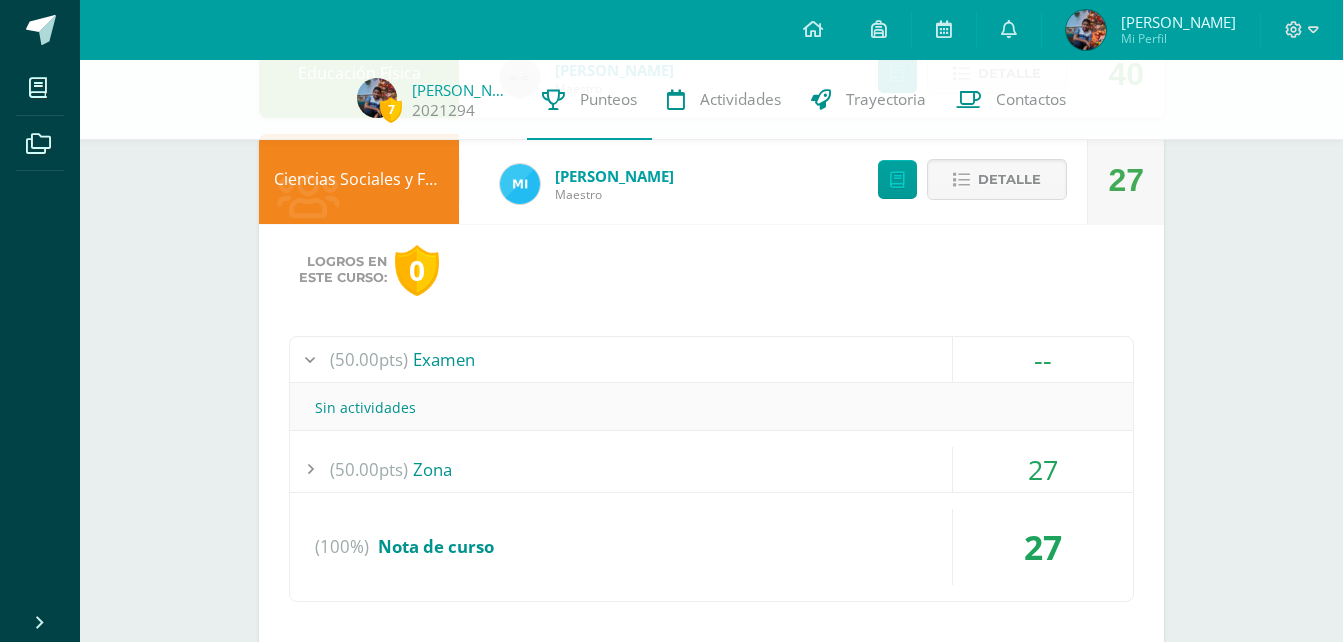 click on "(50.00pts)
Examen
--
Sin actividades
(50.00pts)
Zona
27" at bounding box center [711, 469] 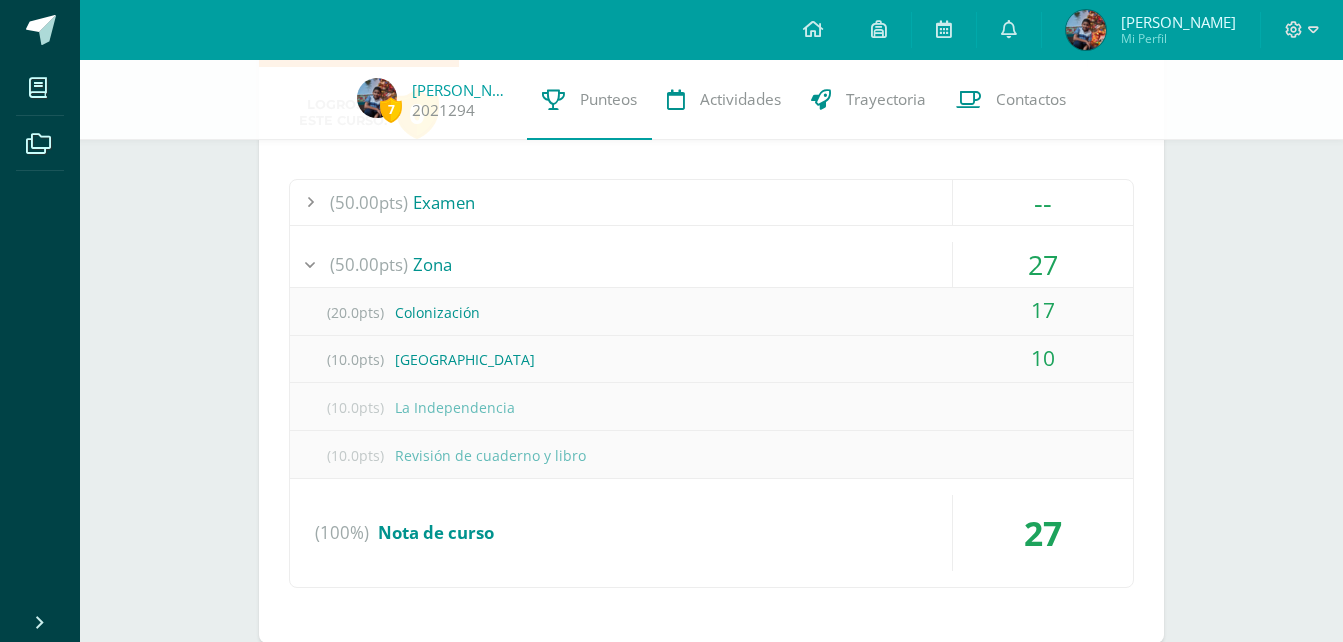 scroll, scrollTop: 3079, scrollLeft: 0, axis: vertical 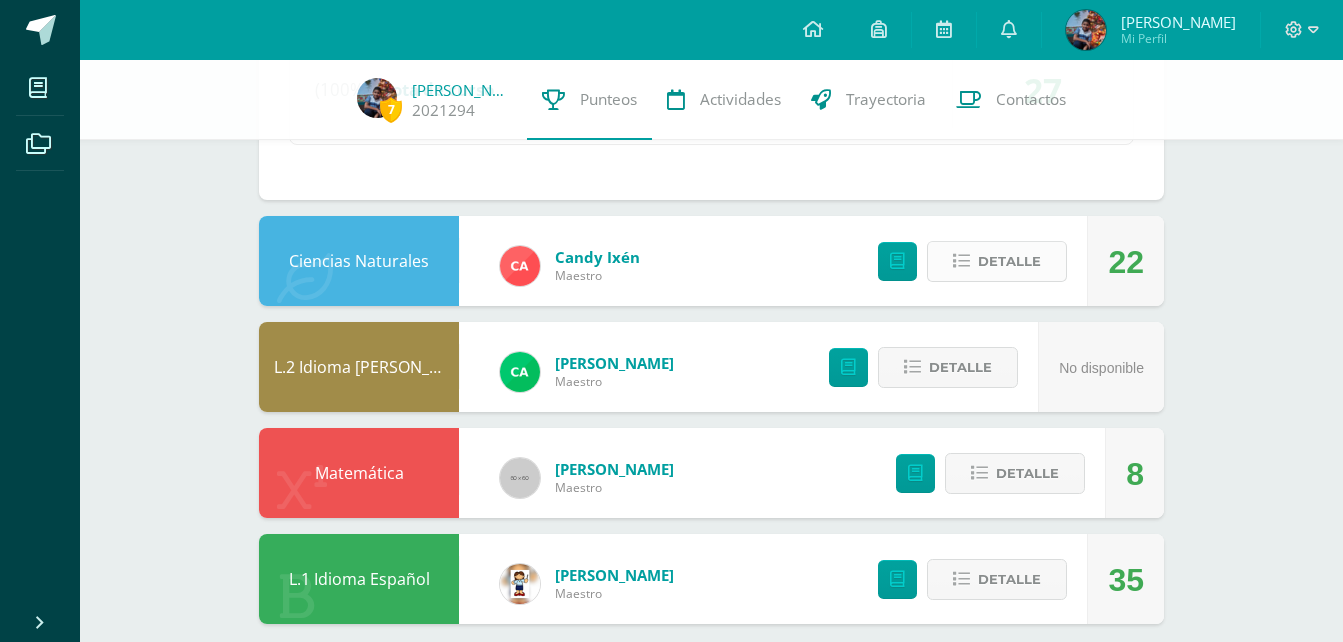 click on "Detalle" at bounding box center (1009, 261) 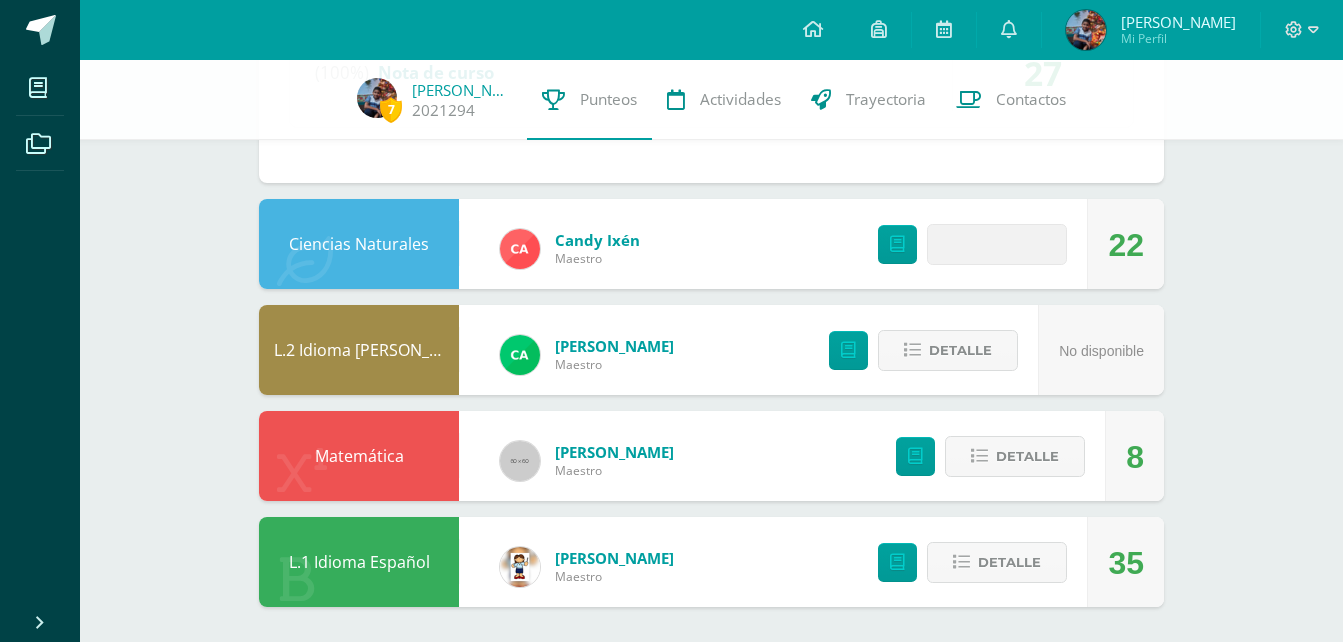 scroll, scrollTop: 3401, scrollLeft: 0, axis: vertical 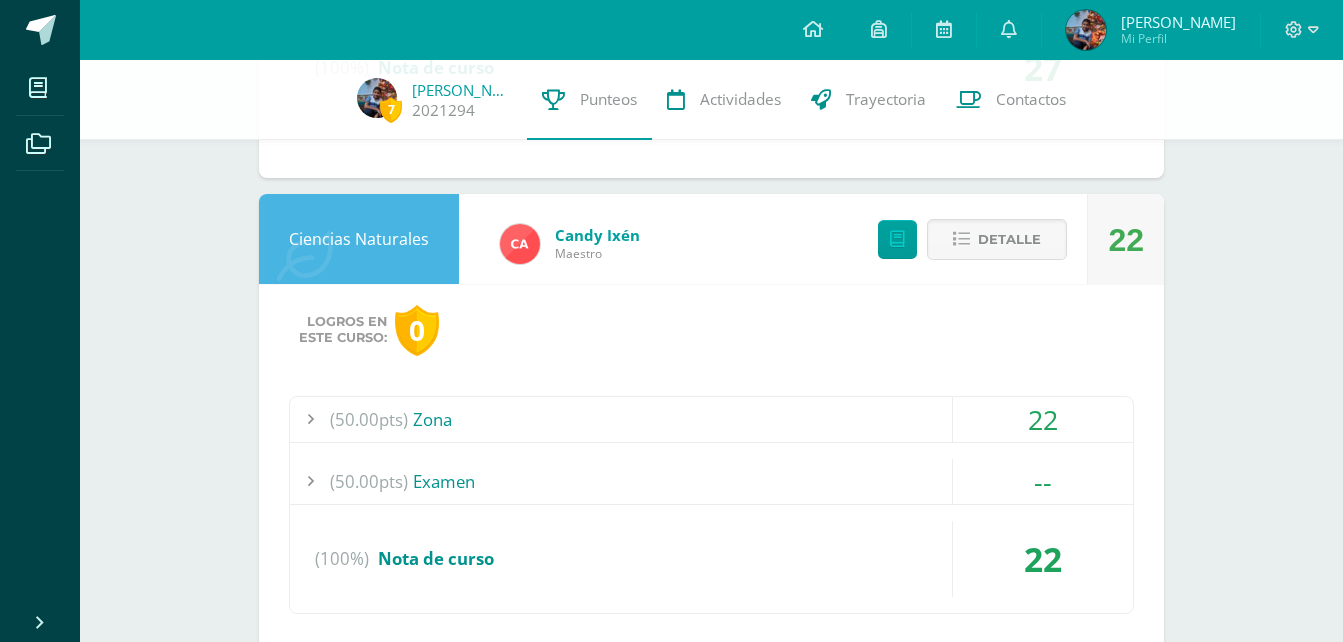 click on "(50.00pts)
Zona" at bounding box center [711, 419] 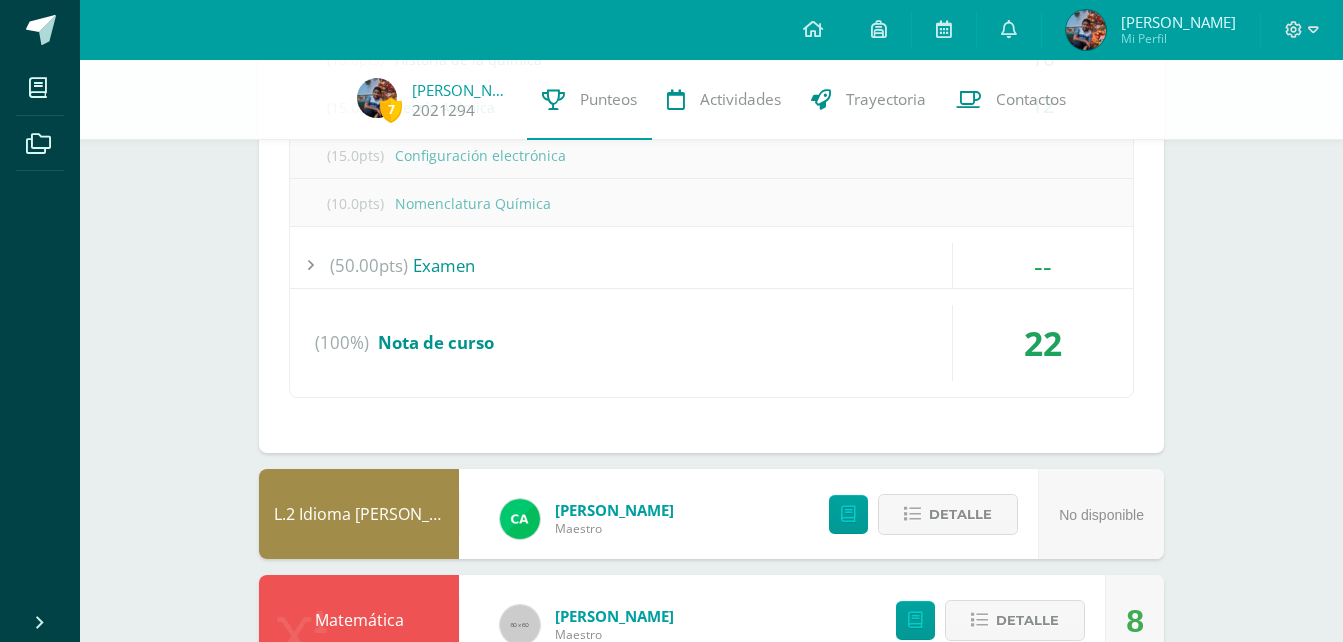 scroll, scrollTop: 3786, scrollLeft: 0, axis: vertical 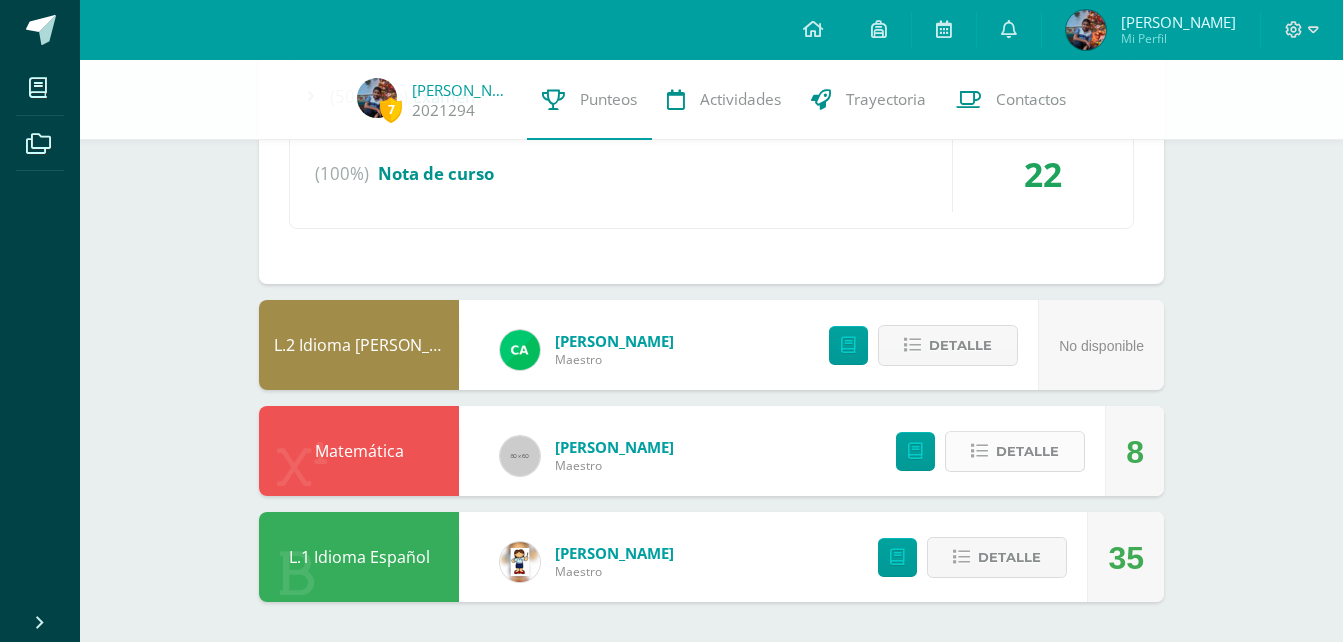 click on "Detalle" at bounding box center (1027, 451) 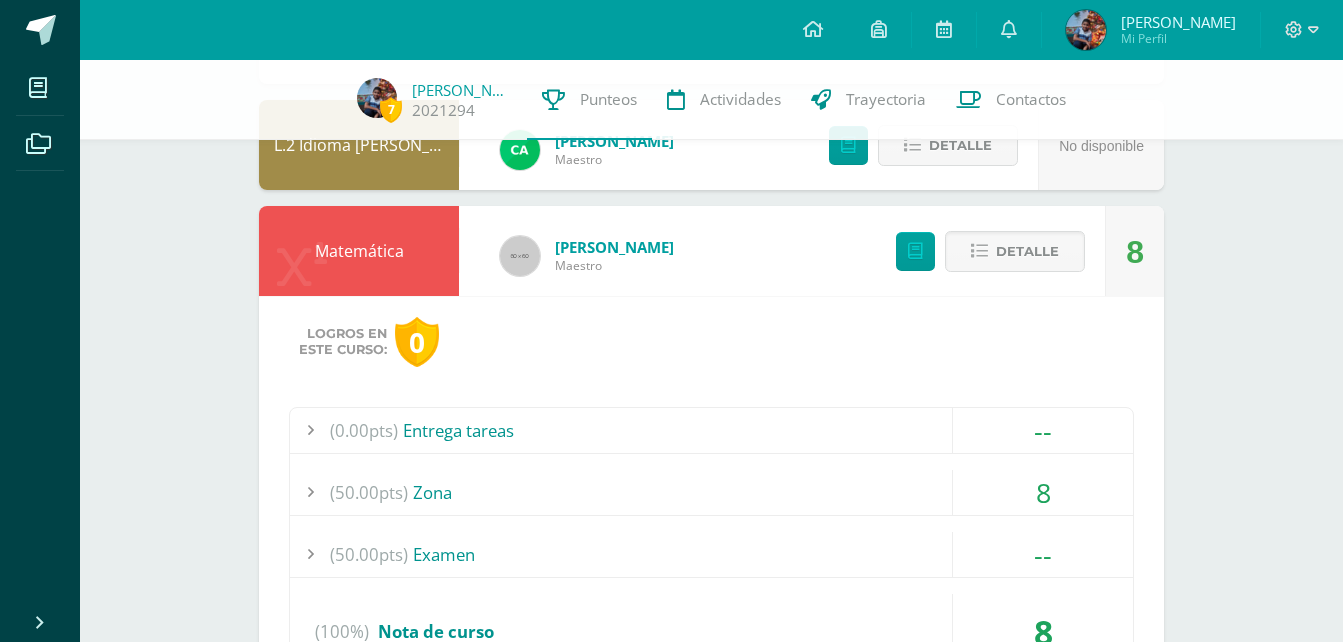 click on "(0.00pts)
Entrega tareas" at bounding box center [711, 430] 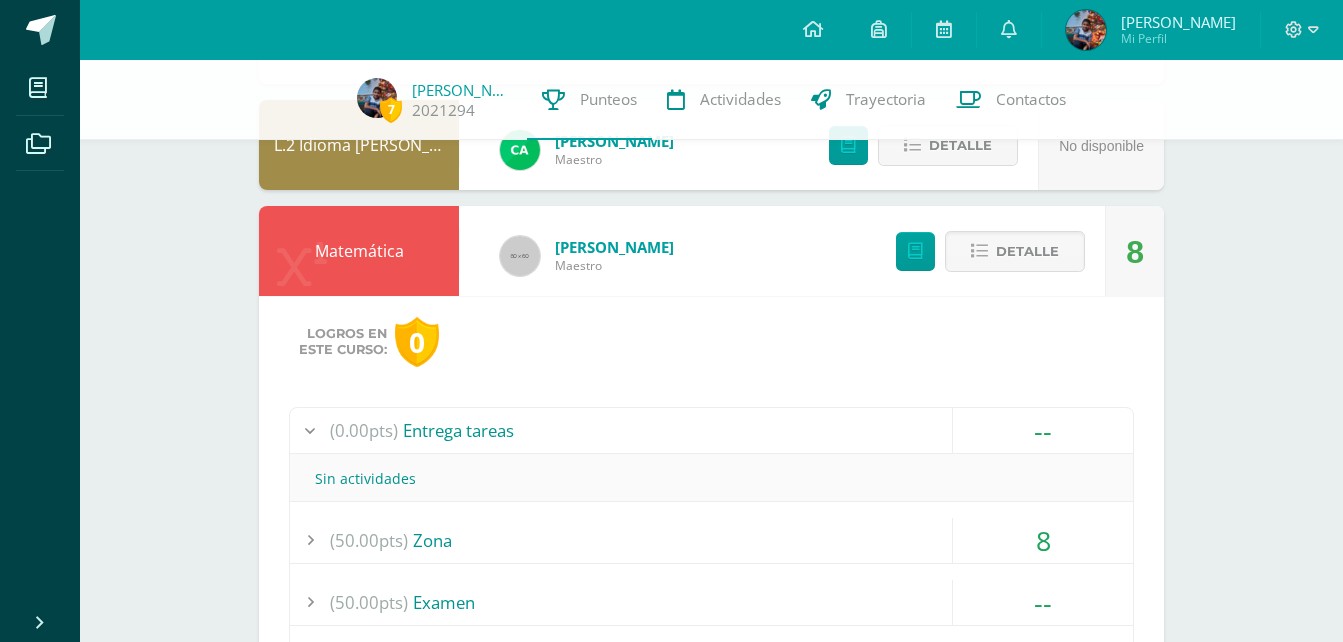 click on "(50.00pts)
Zona" at bounding box center (711, 540) 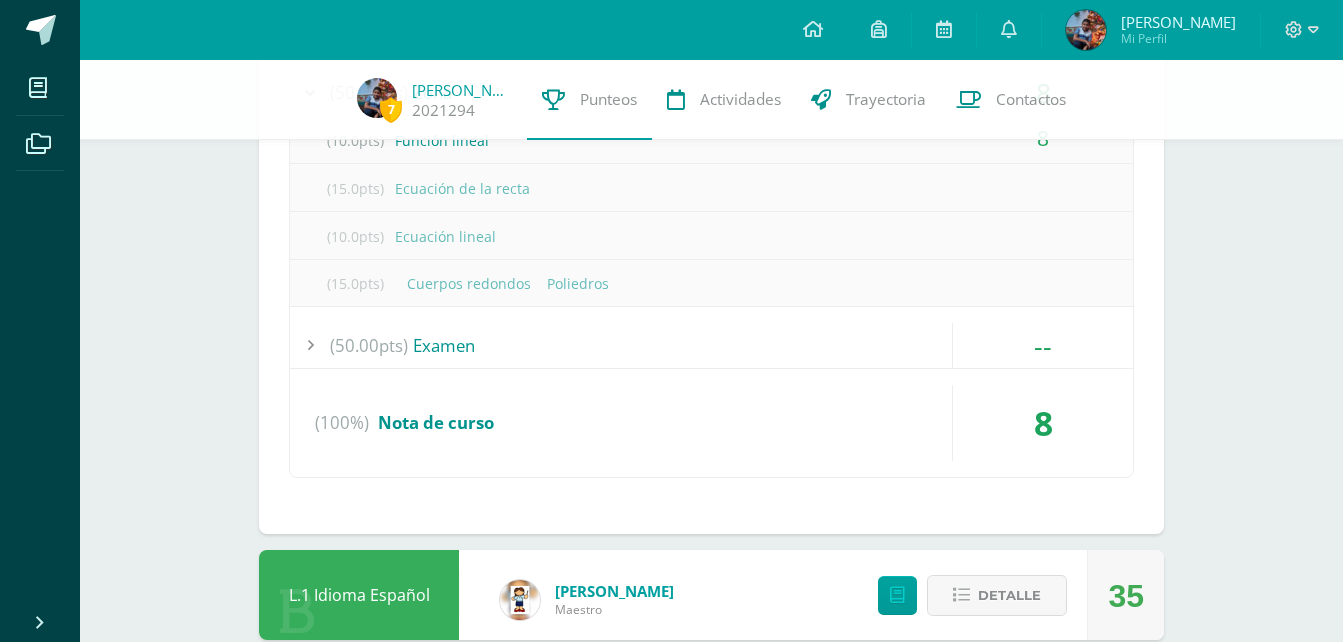 scroll, scrollTop: 4233, scrollLeft: 0, axis: vertical 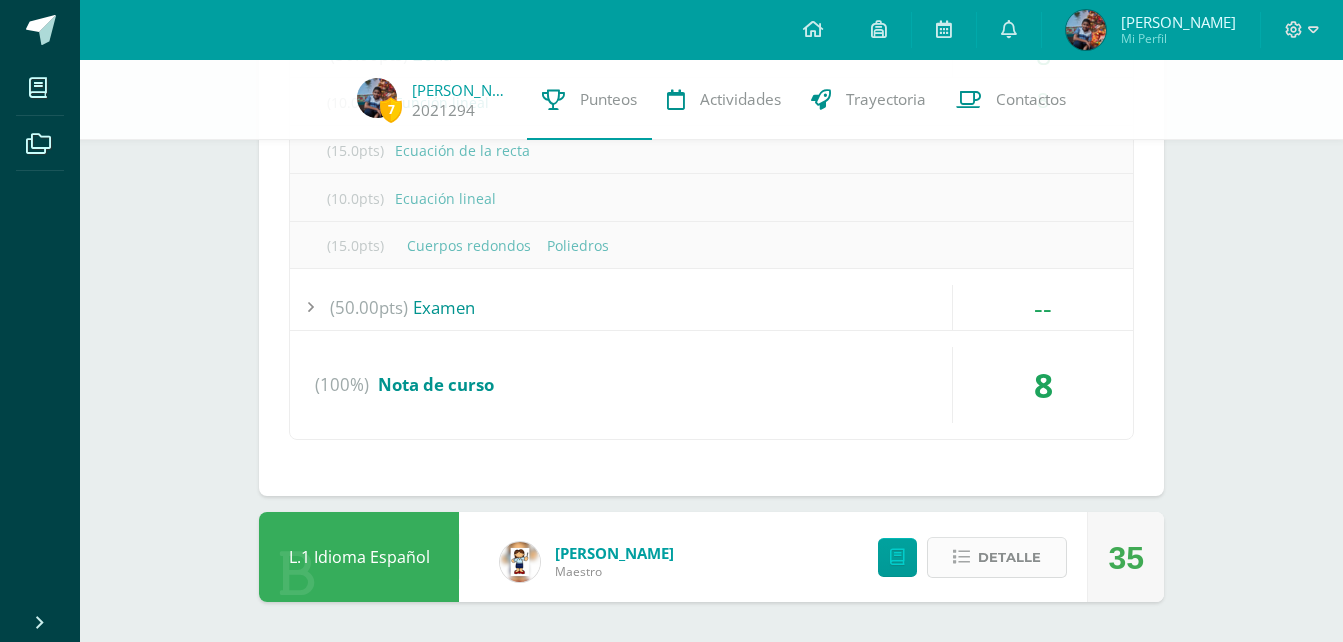 click on "Detalle" at bounding box center (1009, 557) 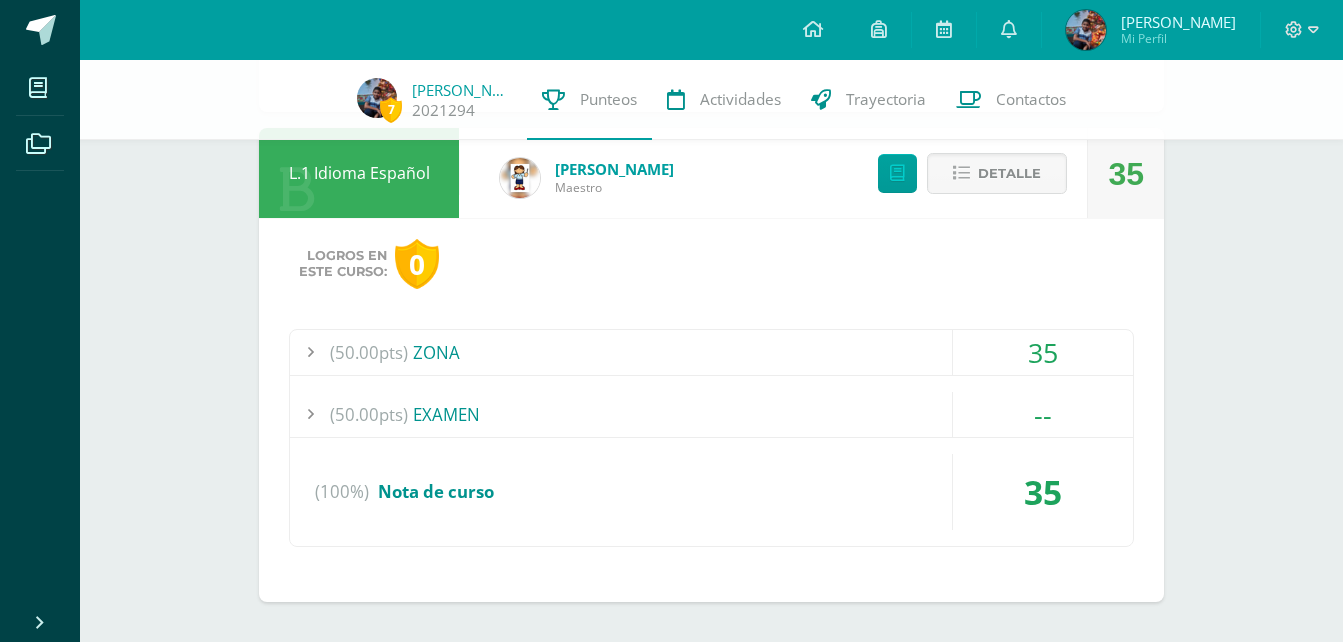 click on "(50.00pts)
ZONA" at bounding box center [711, 352] 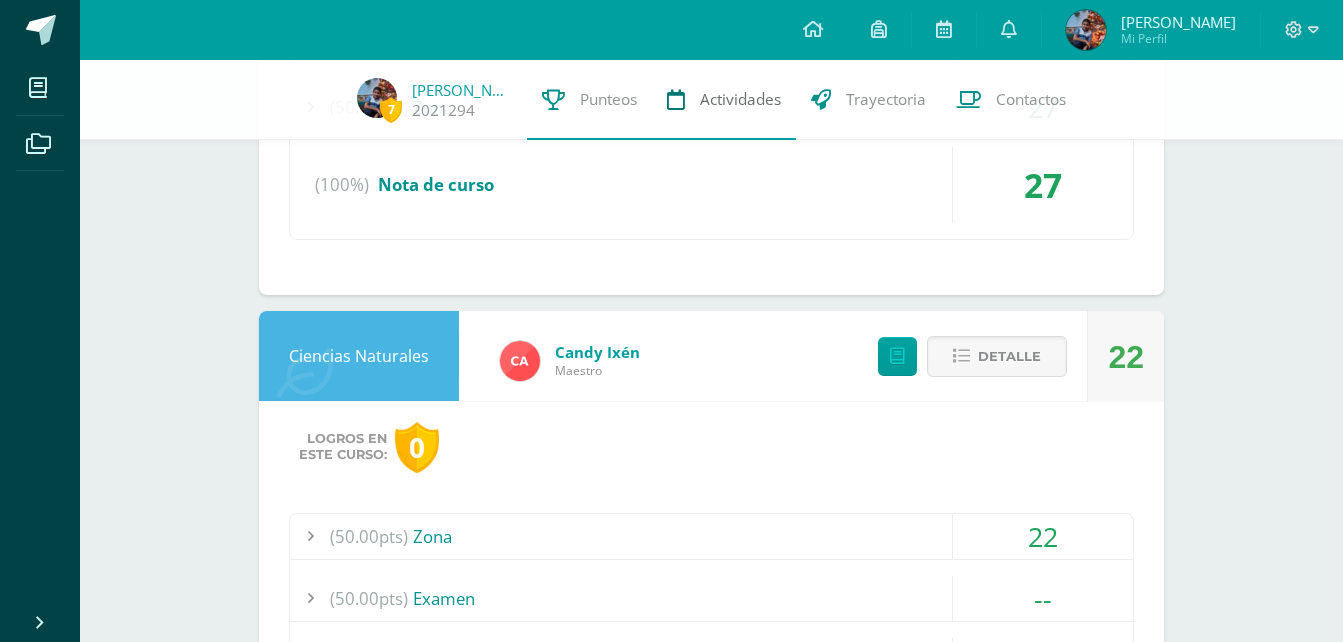 scroll, scrollTop: 2726, scrollLeft: 0, axis: vertical 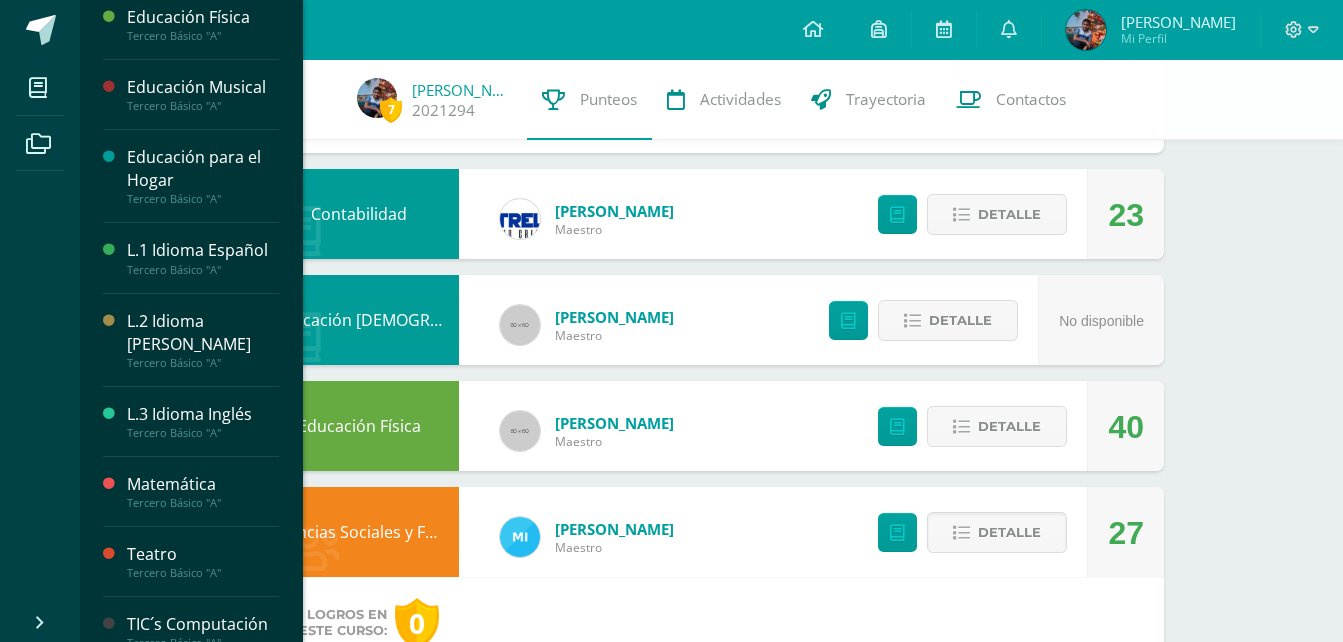 click on "L.2 Idioma [PERSON_NAME]" at bounding box center (203, 333) 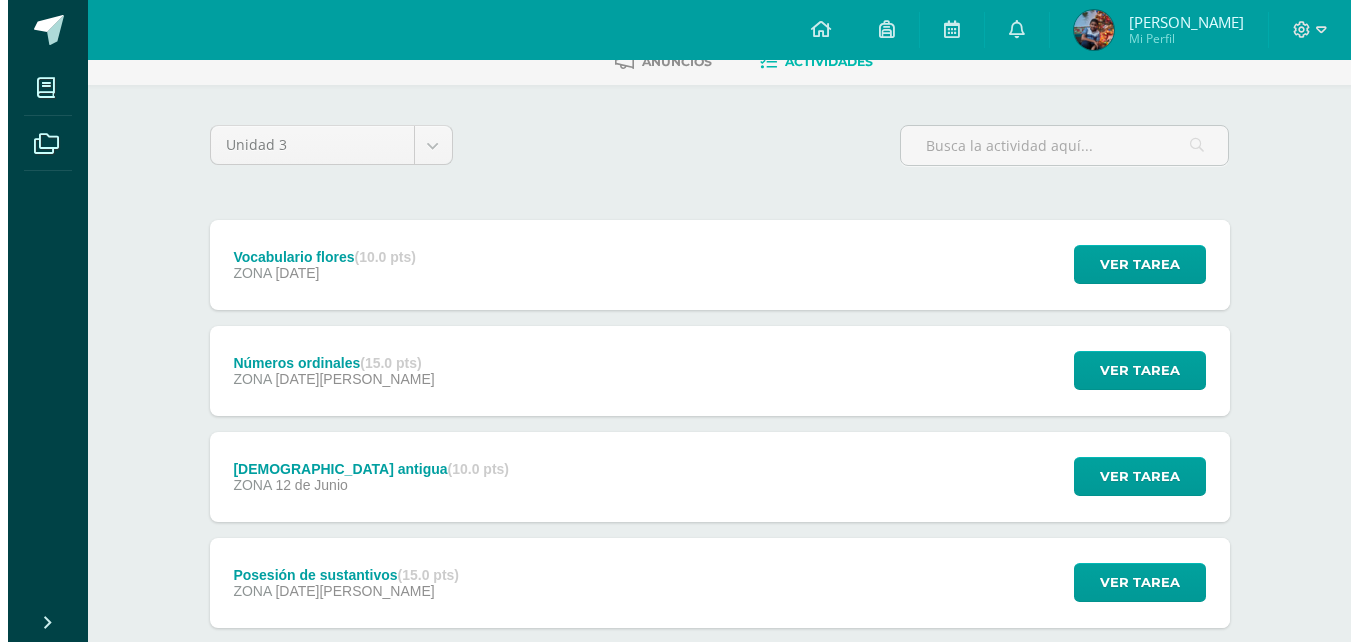 scroll, scrollTop: 200, scrollLeft: 0, axis: vertical 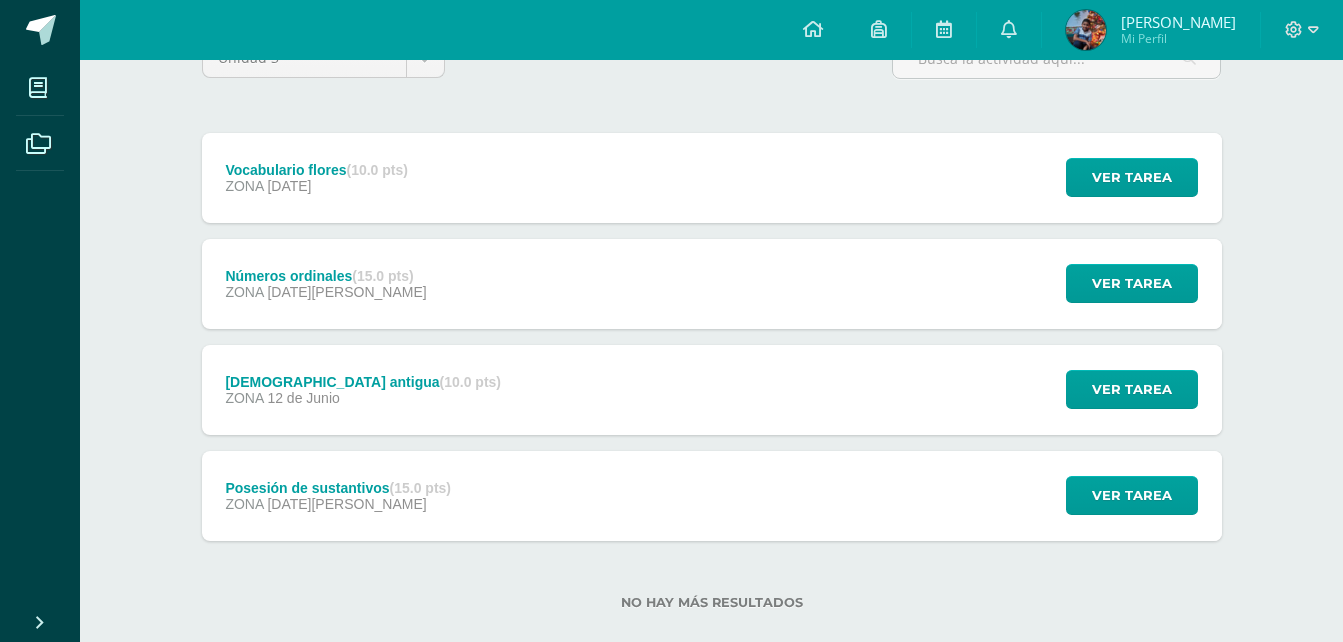 click on "Vocabulario flores  (10.0 pts)
ZONA
[DATE]" at bounding box center [317, 178] 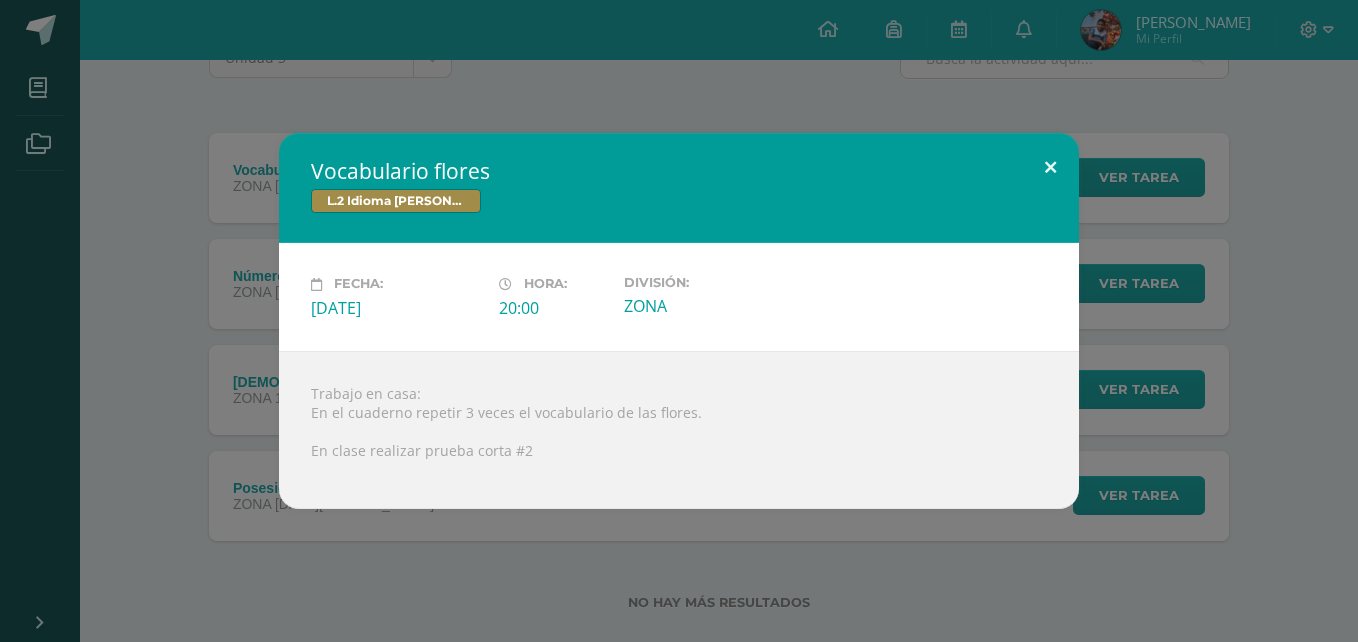 click at bounding box center [1050, 167] 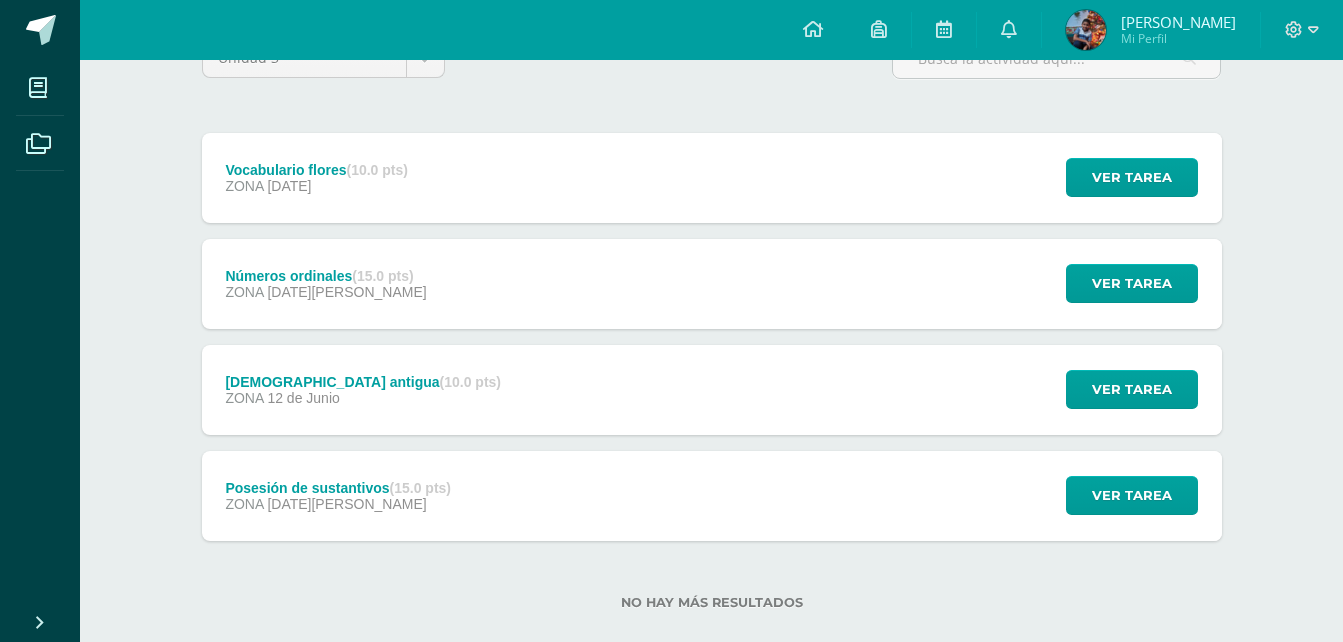 click on "Números ordinales  (15.0 pts)
ZONA
03 de Julio
Ver tarea
Números ordinales
L.2 Idioma Maya Kaqchikel
Cargando contenido" at bounding box center (712, 284) 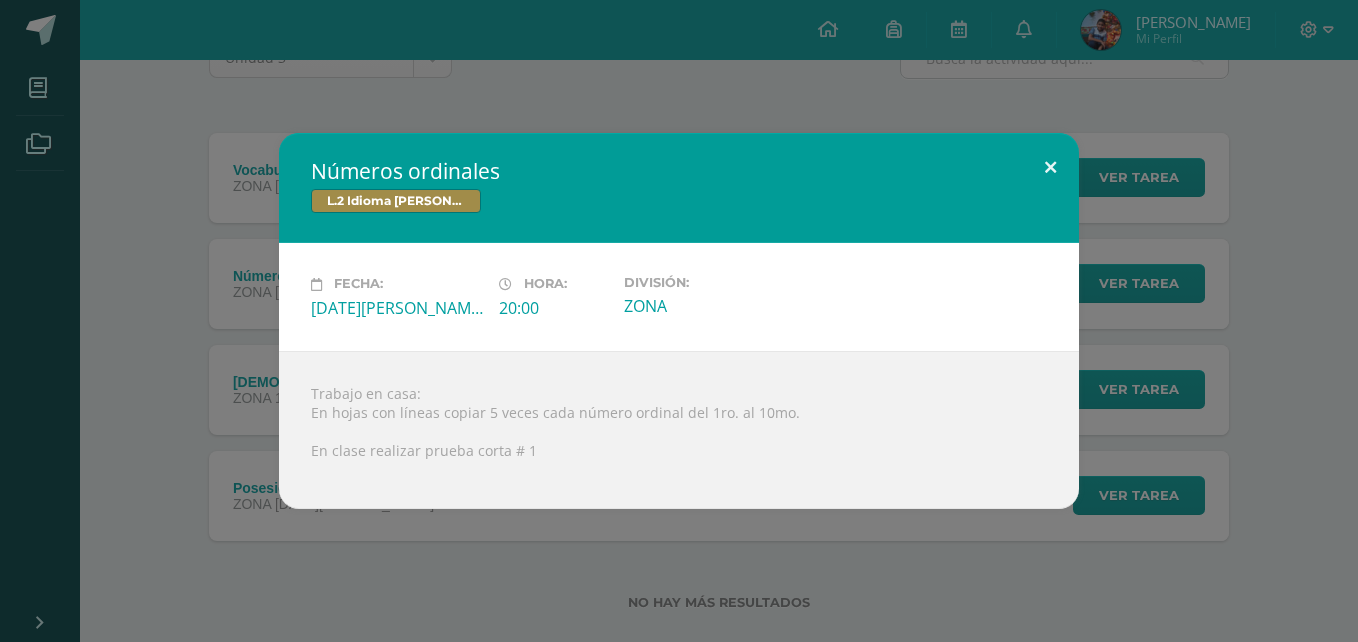 click at bounding box center (1050, 167) 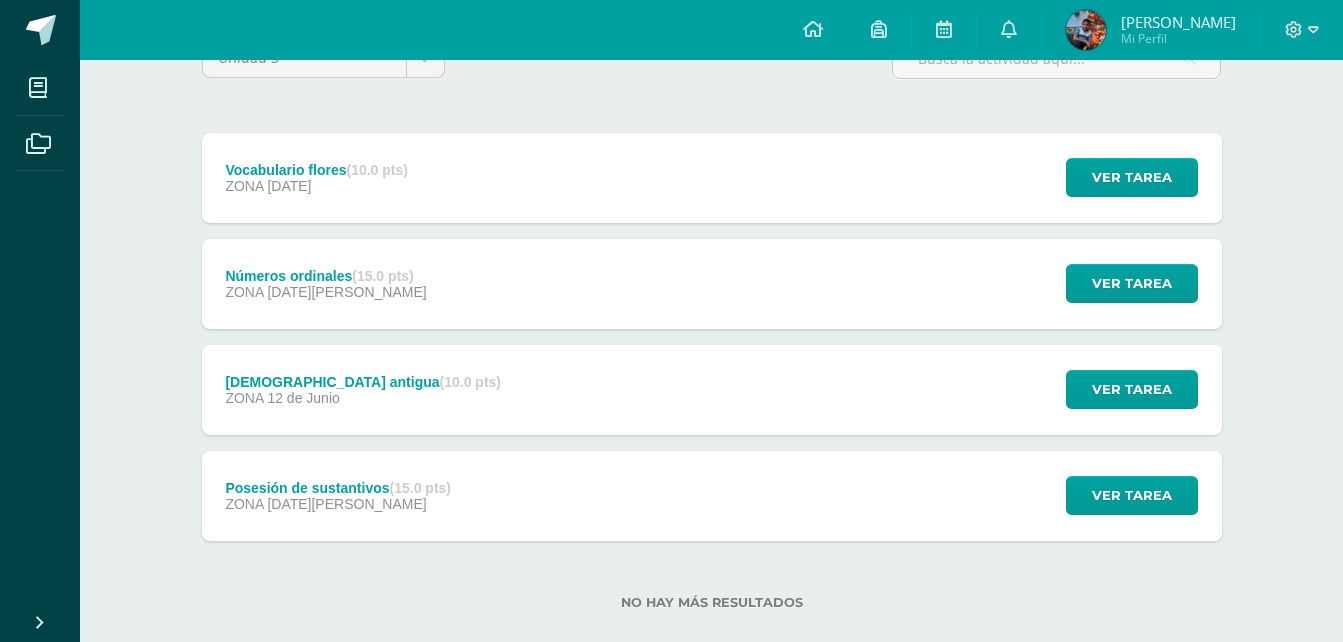 click on "Escritura antigua  (10.0 pts)
ZONA
12 de Junio" at bounding box center [363, 390] 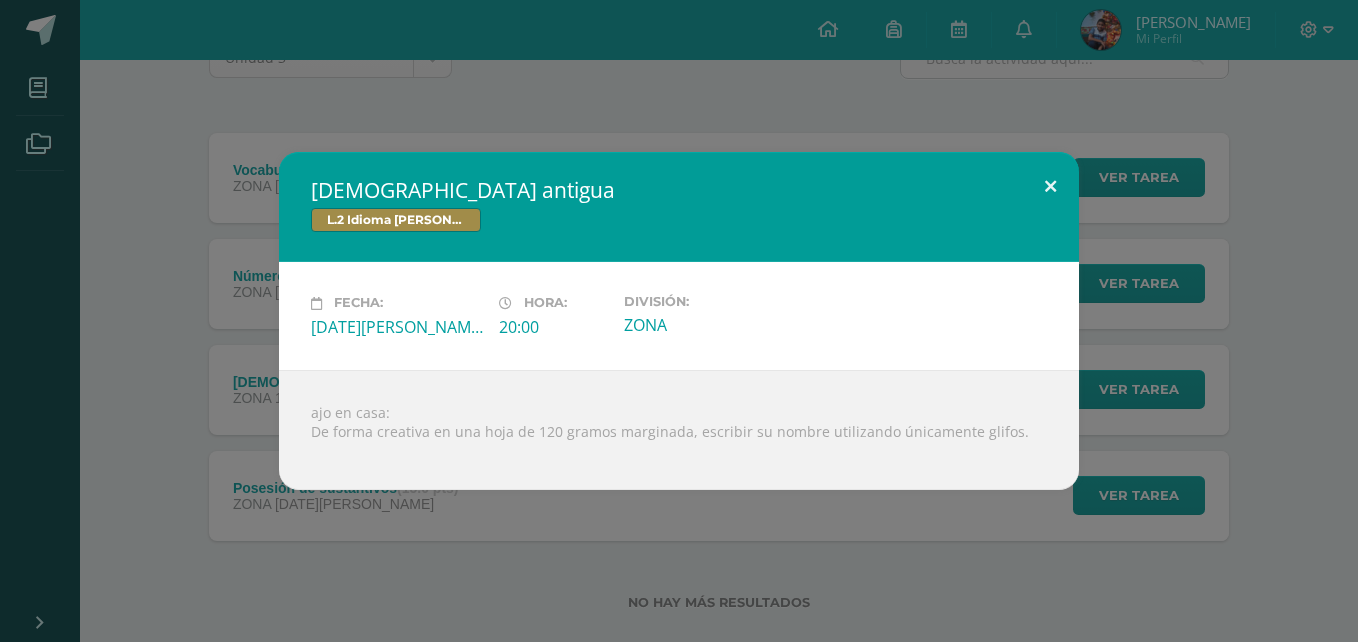 click at bounding box center (1050, 186) 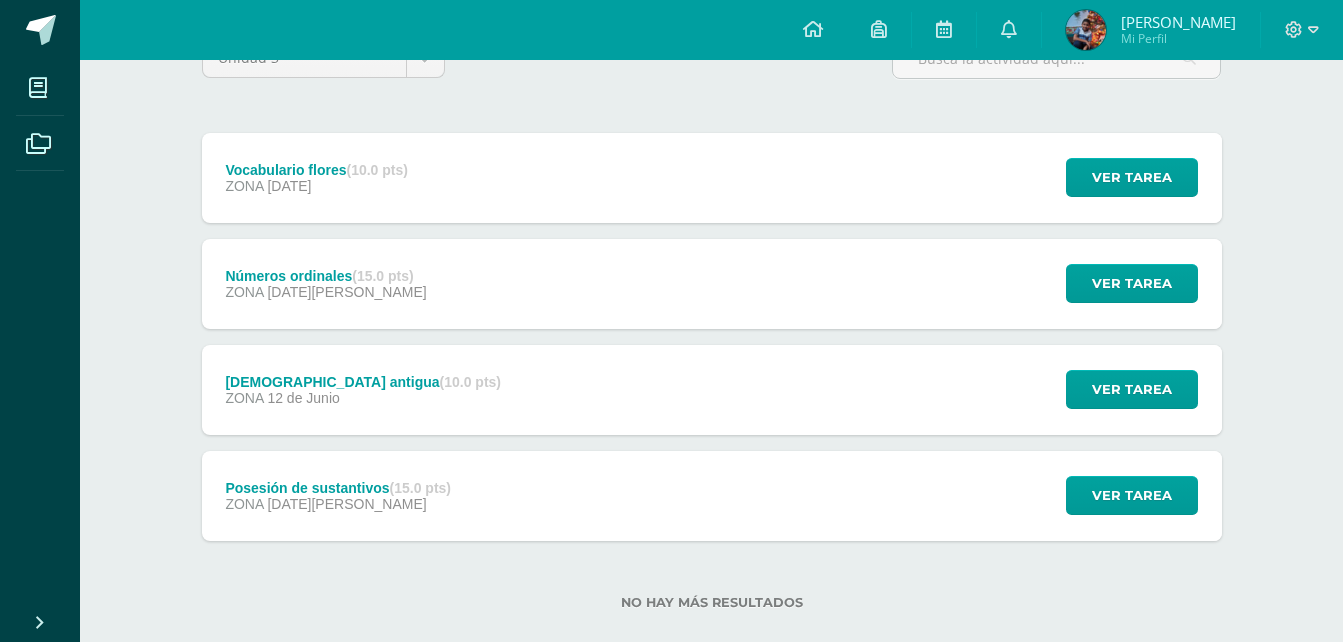 click on "ZONA
09 de Junio" at bounding box center (338, 504) 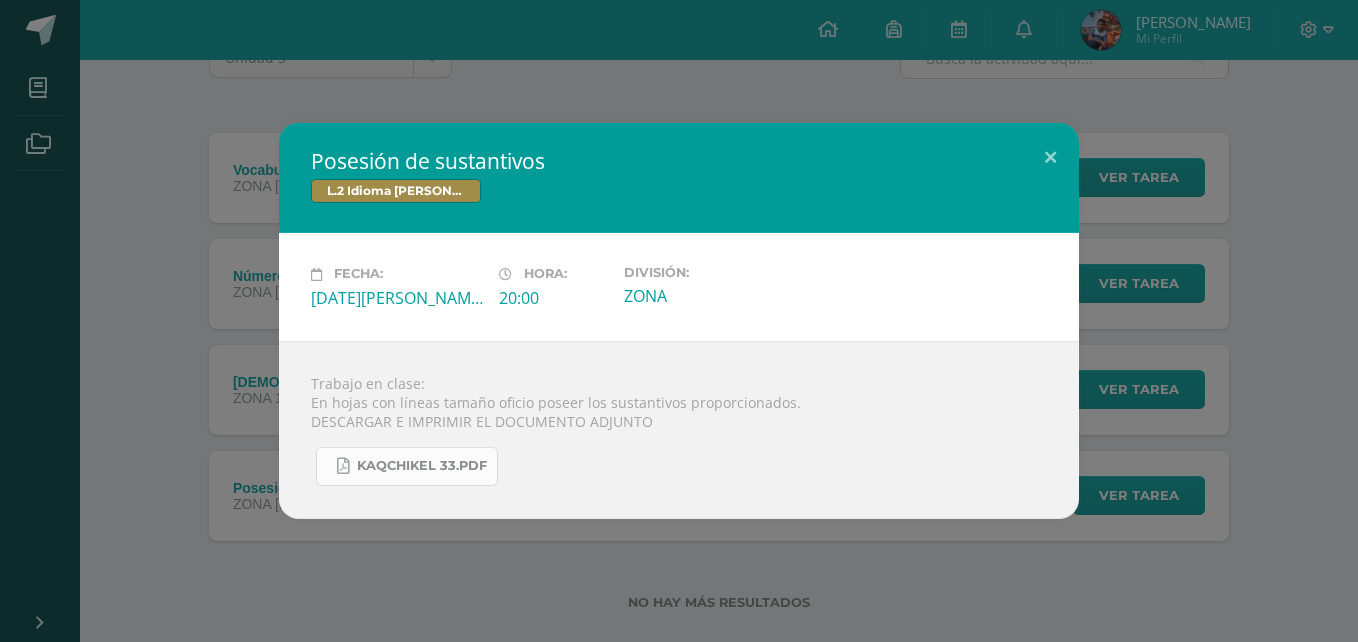 click on "KAQCHIKEL 33.pdf" at bounding box center (422, 466) 